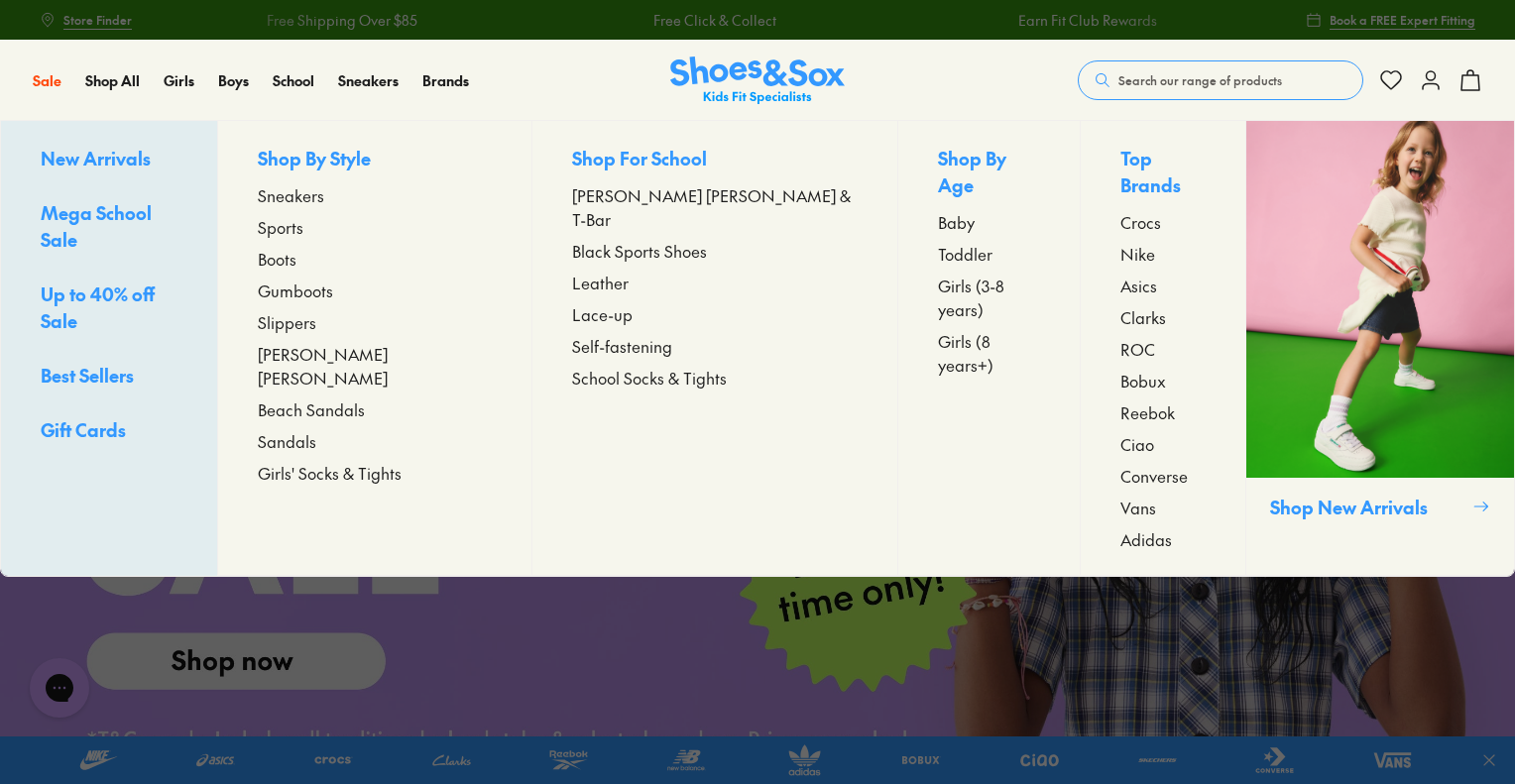scroll, scrollTop: 0, scrollLeft: 0, axis: both 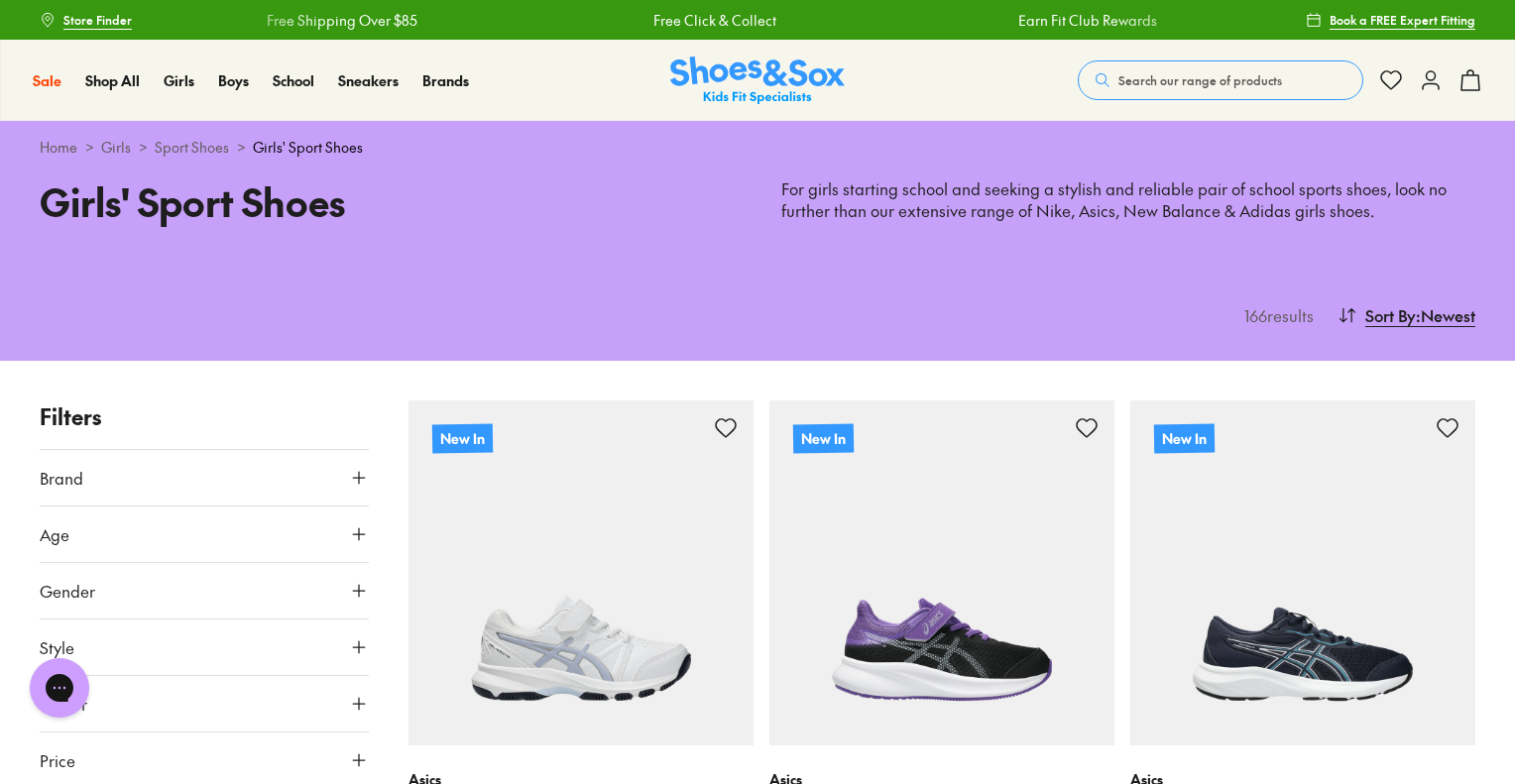 click 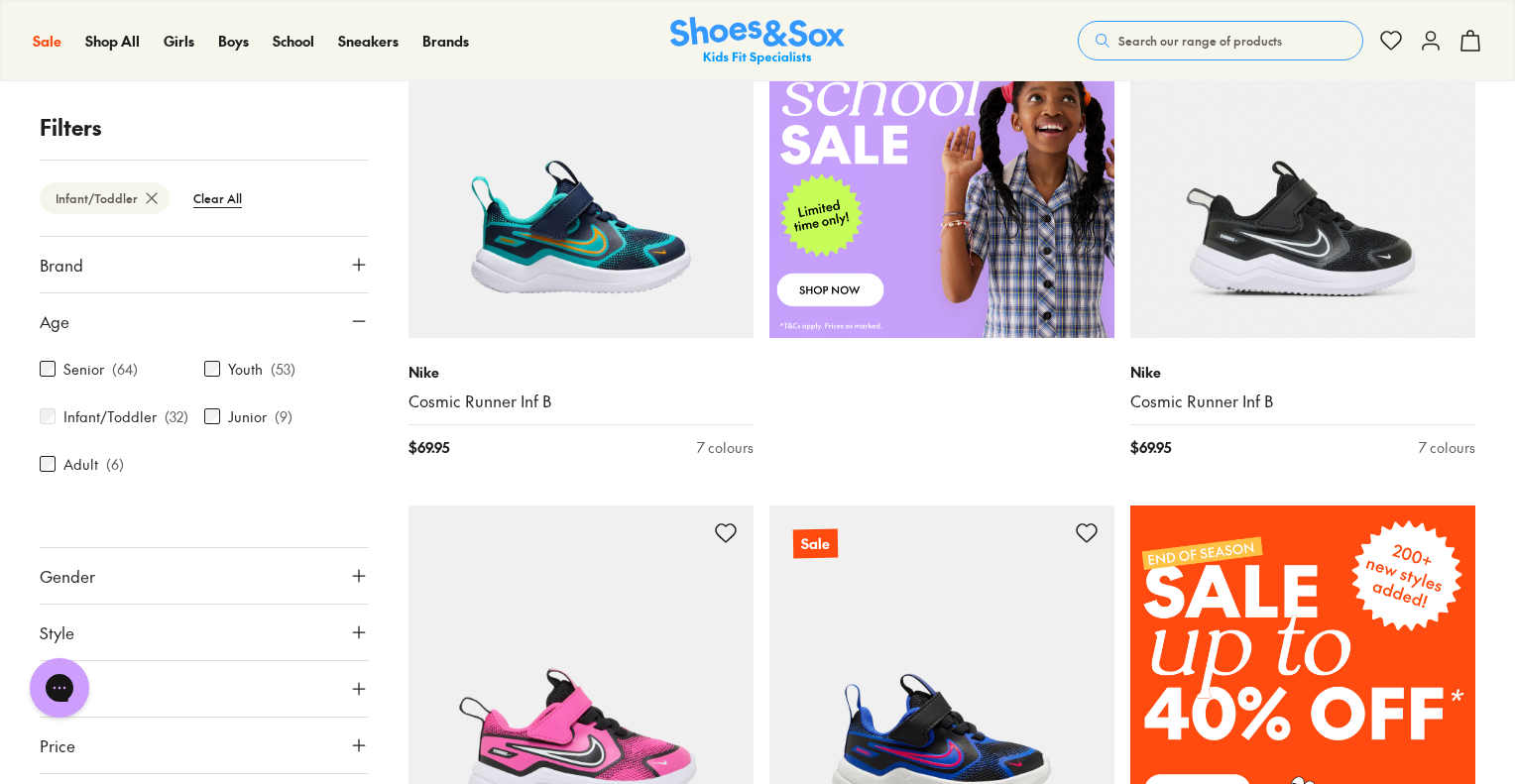 scroll, scrollTop: 1173, scrollLeft: 0, axis: vertical 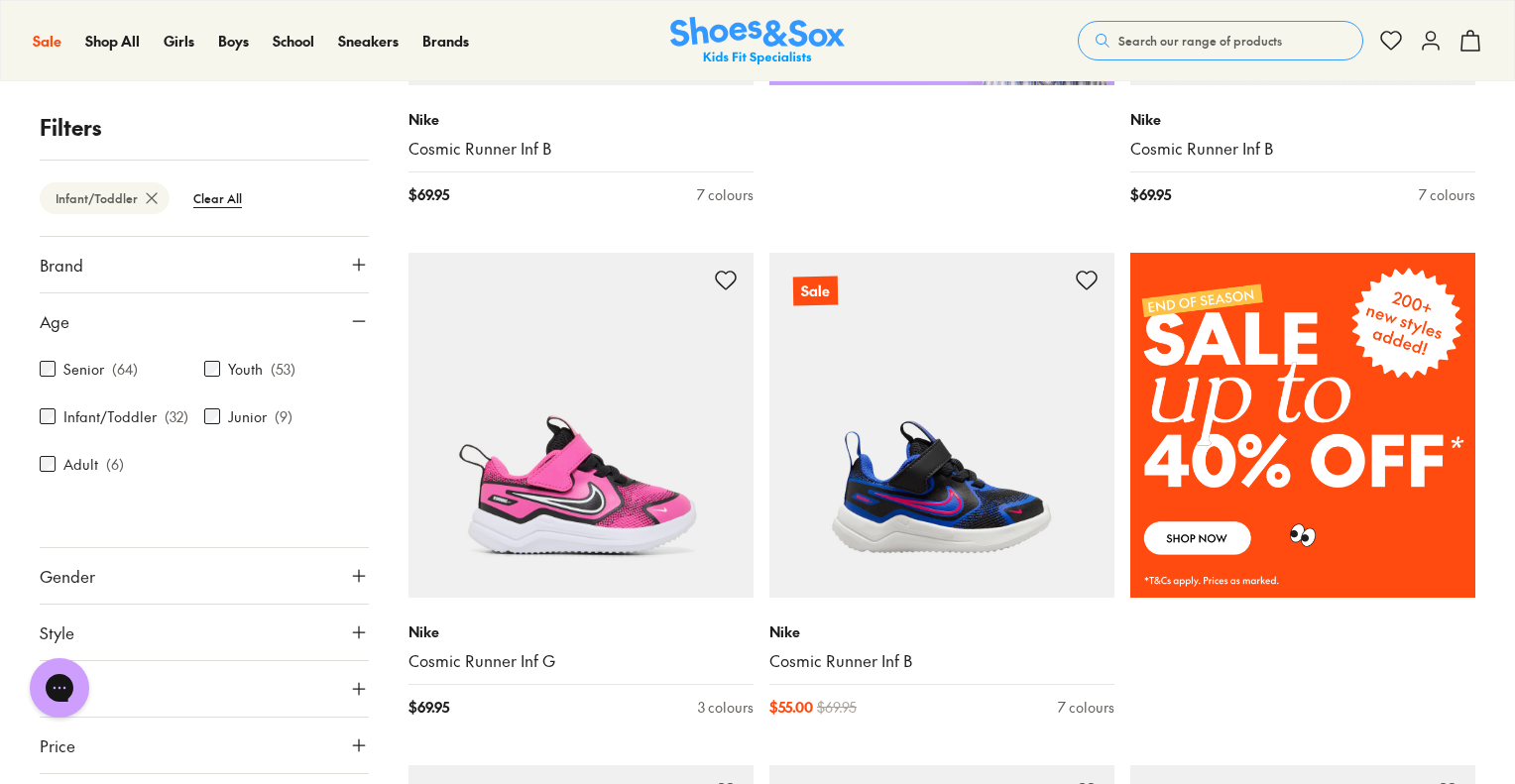 click 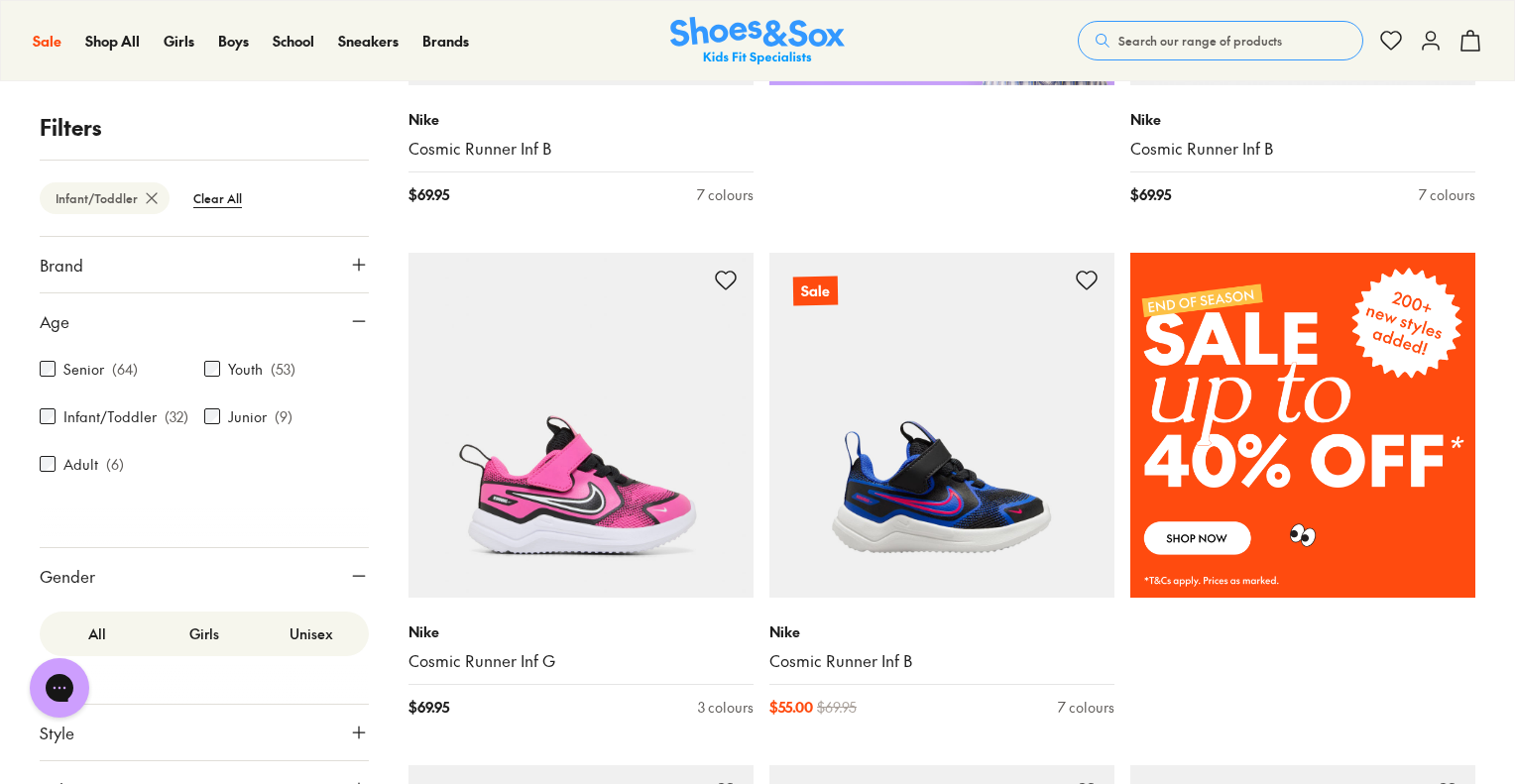 click on "Girls" at bounding box center [204, 633] 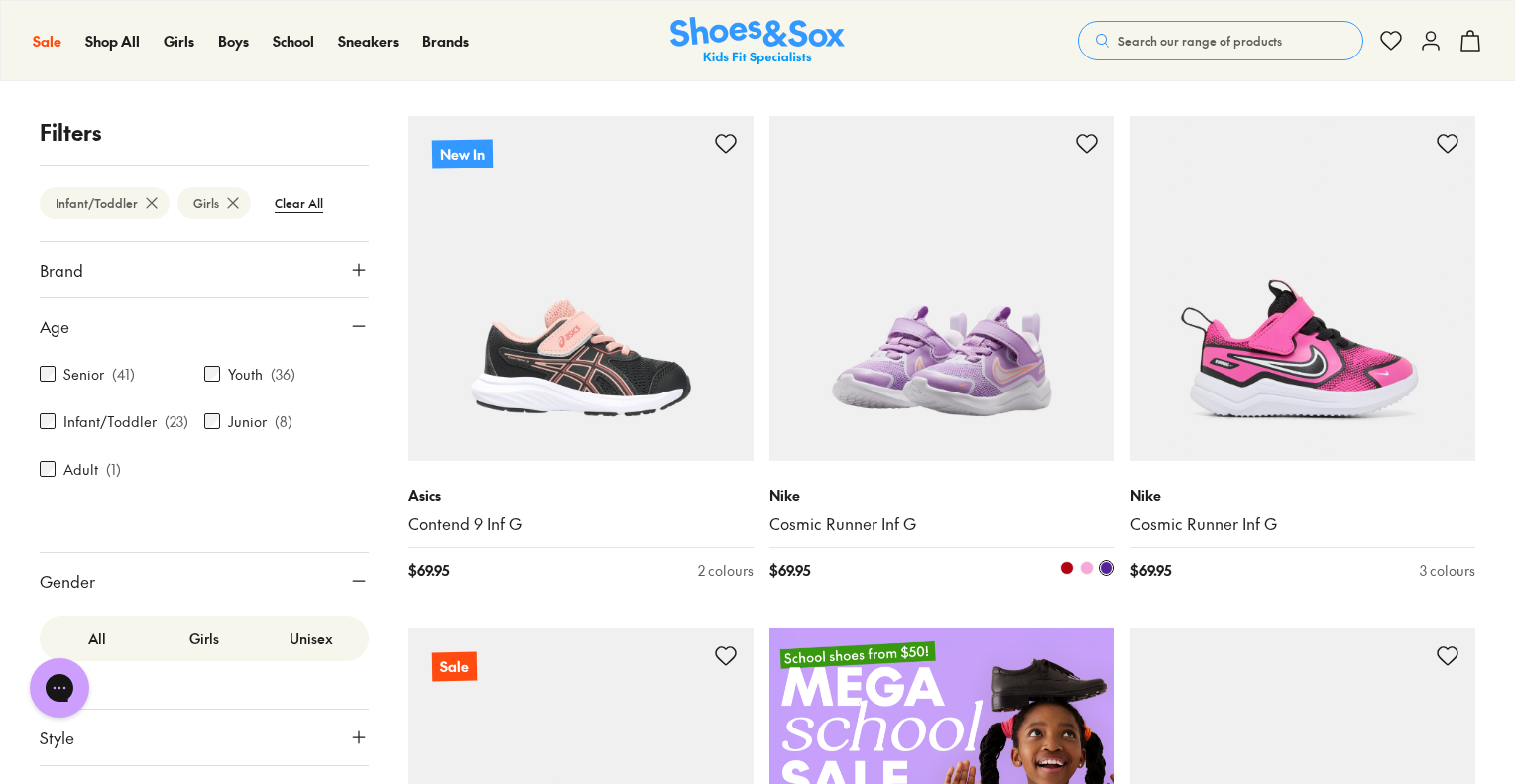 scroll, scrollTop: 0, scrollLeft: 0, axis: both 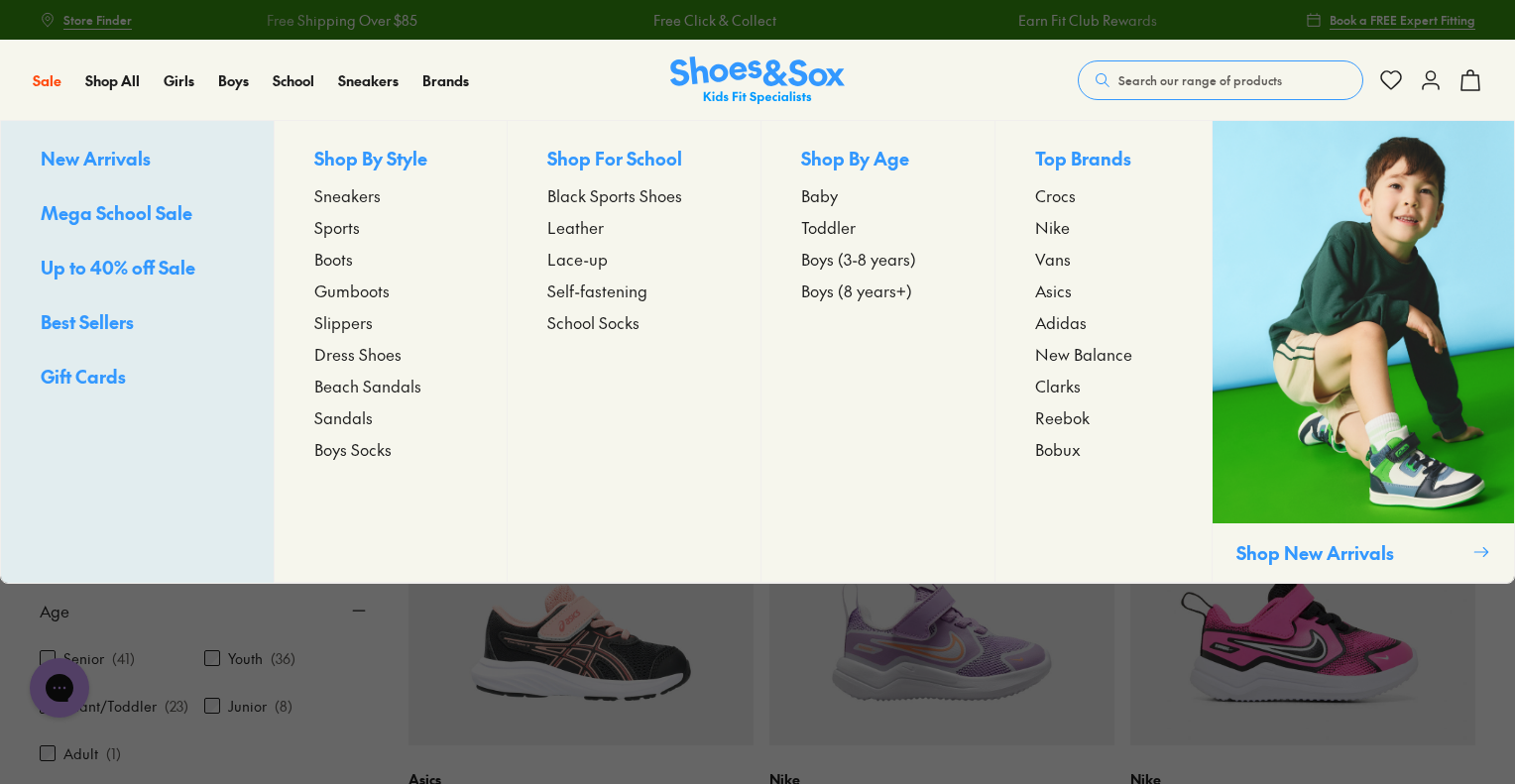 click on "Sneakers" at bounding box center (347, 195) 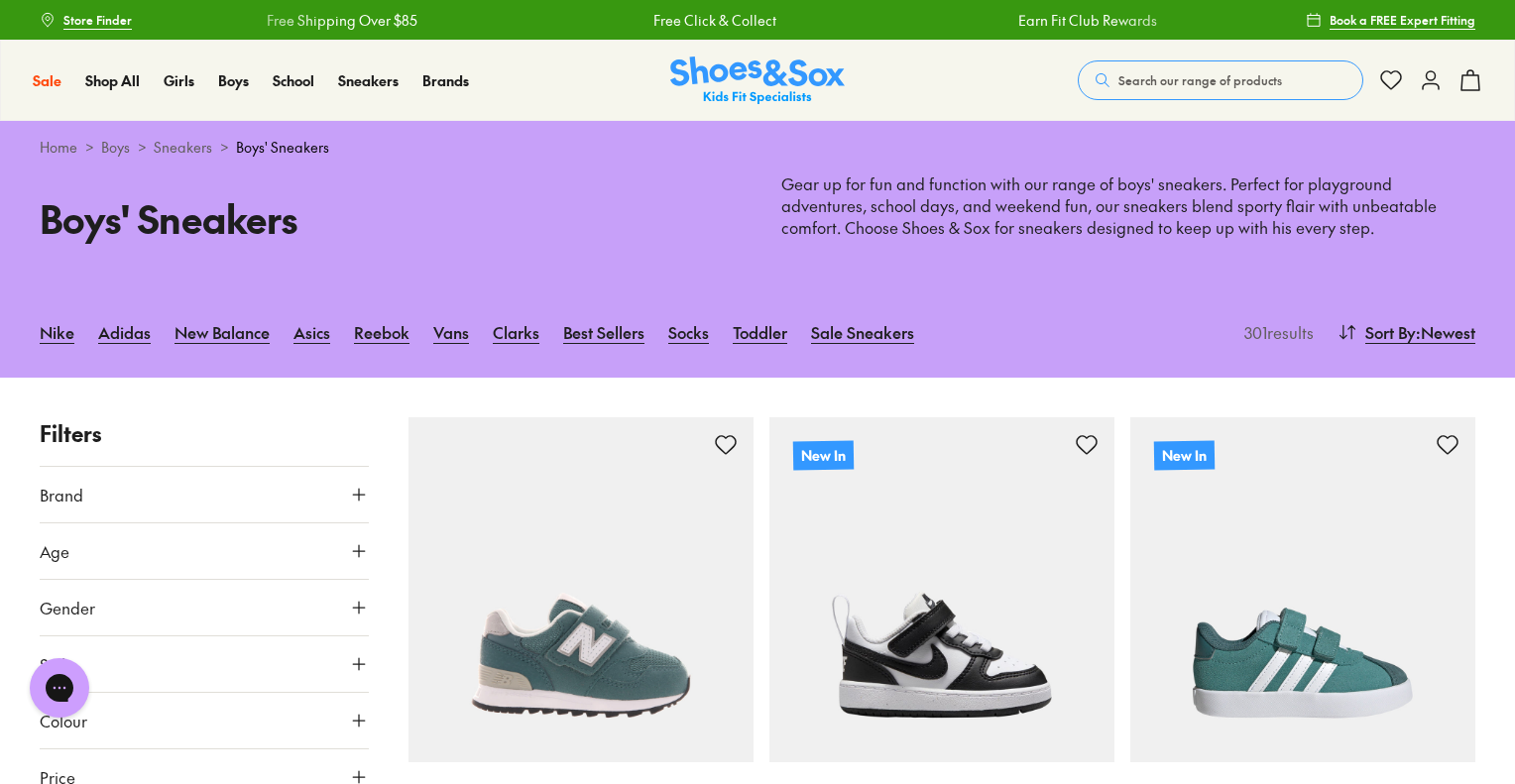 scroll, scrollTop: 0, scrollLeft: 0, axis: both 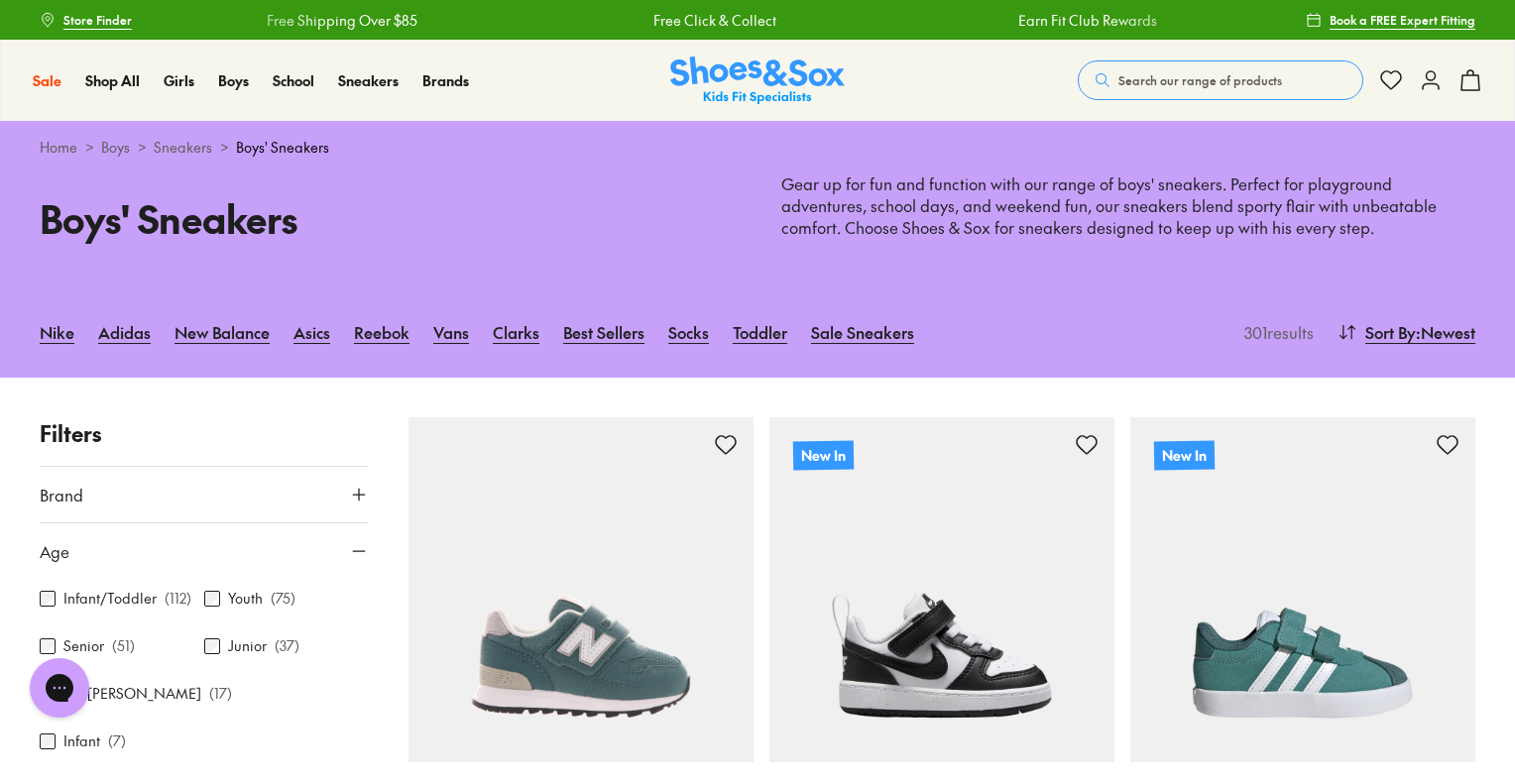 click on "Infant/Toddler" at bounding box center [110, 598] 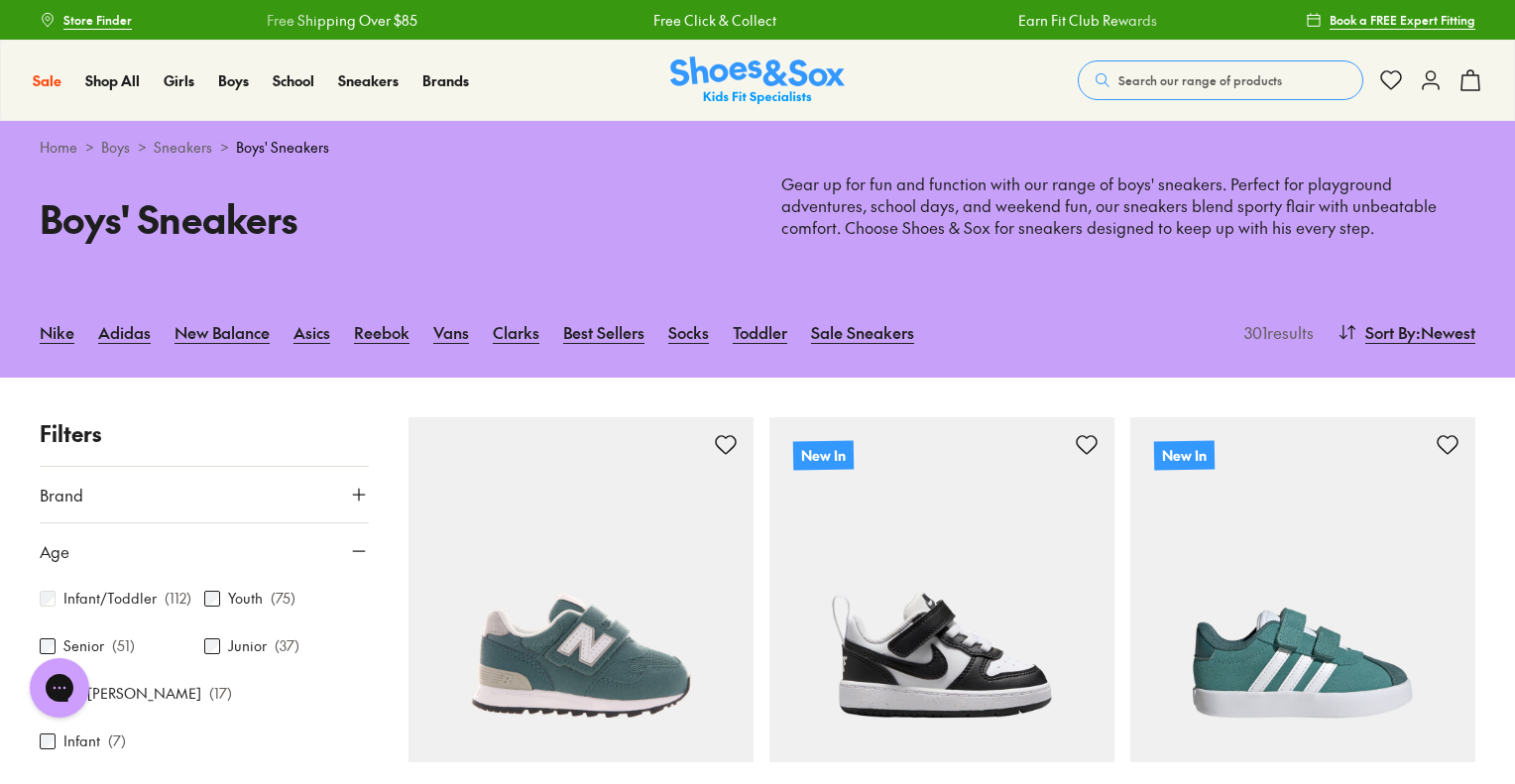 scroll, scrollTop: 278, scrollLeft: 0, axis: vertical 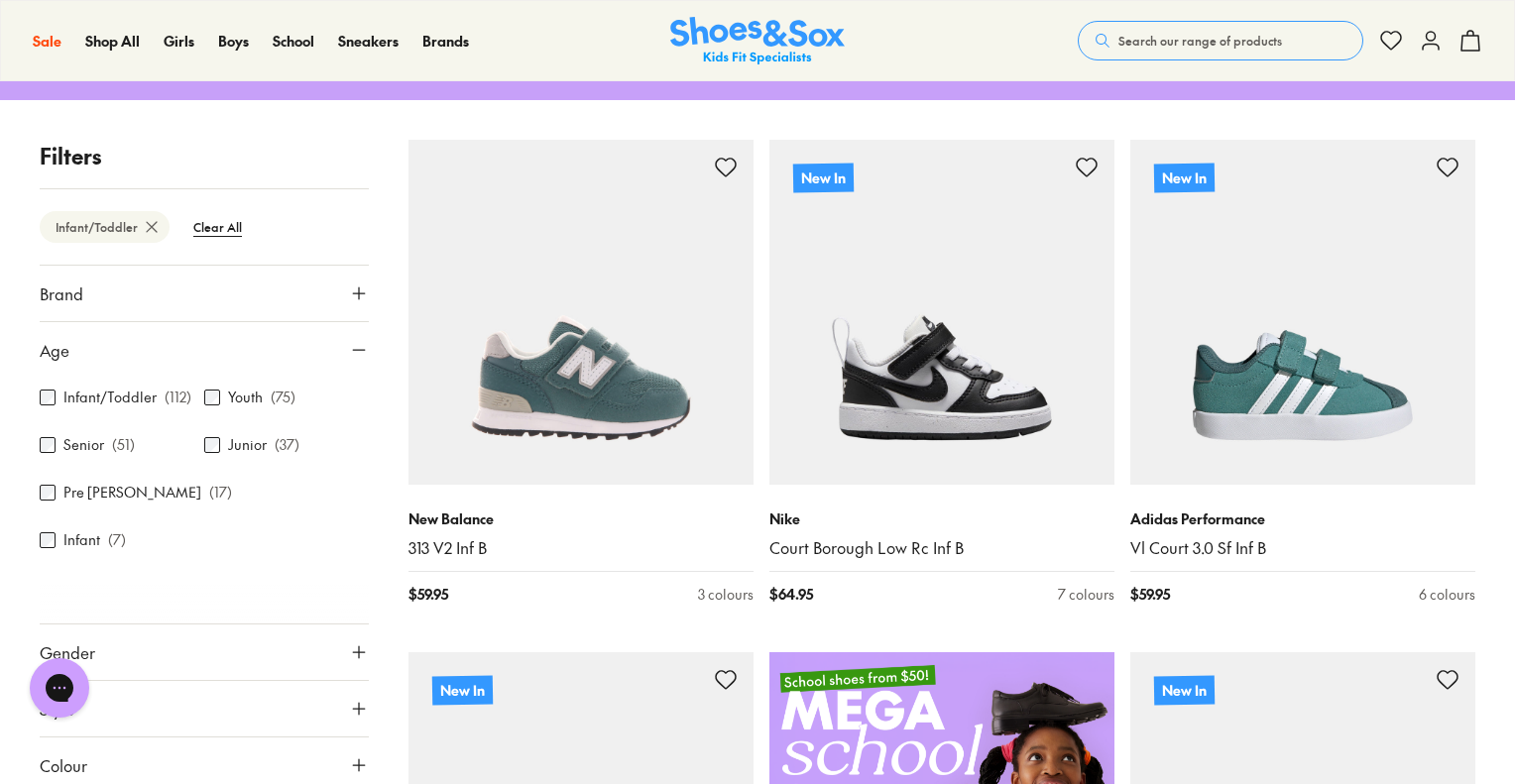 click on "Gender" at bounding box center (67, 652) 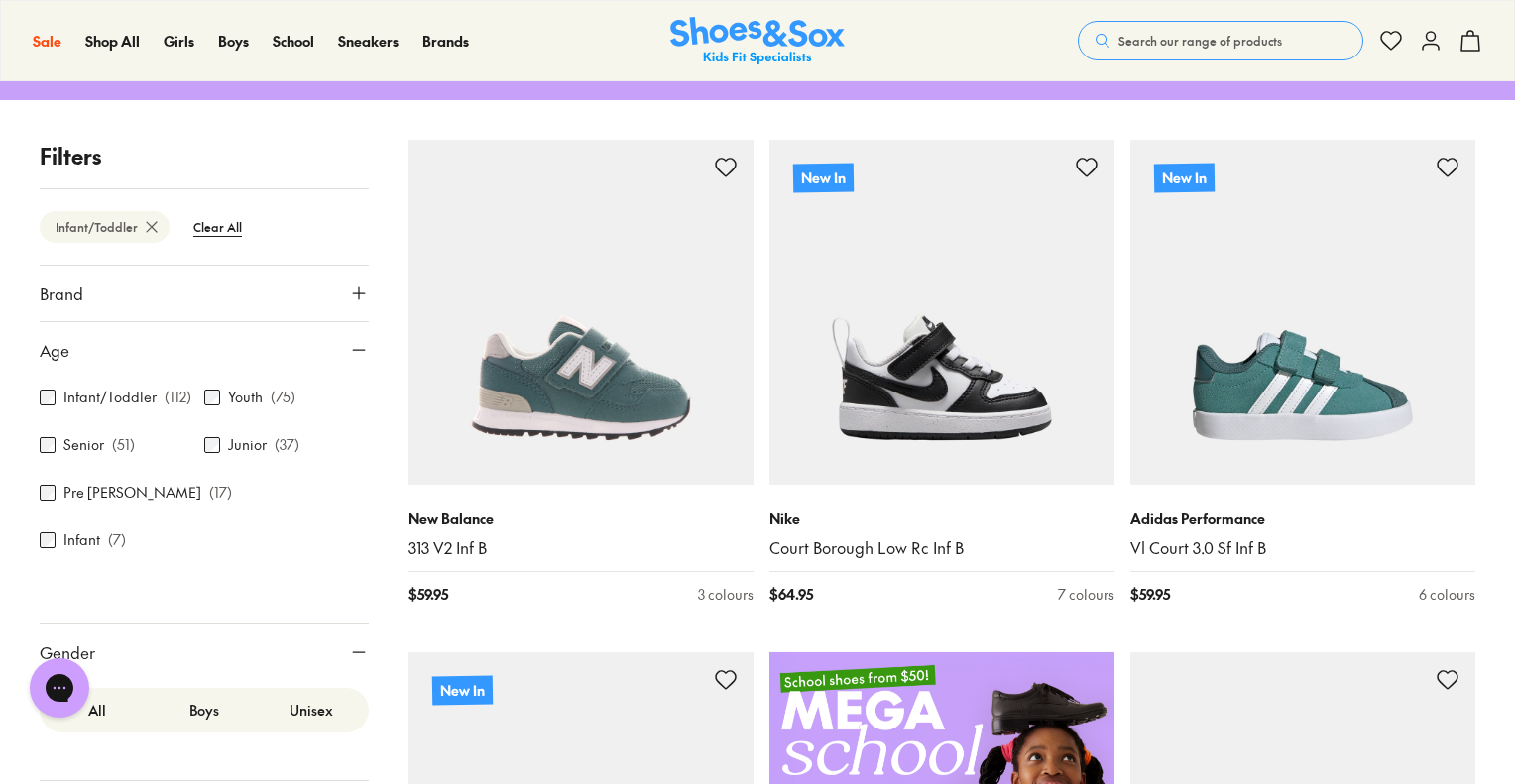 click on "Unisex" at bounding box center [311, 710] 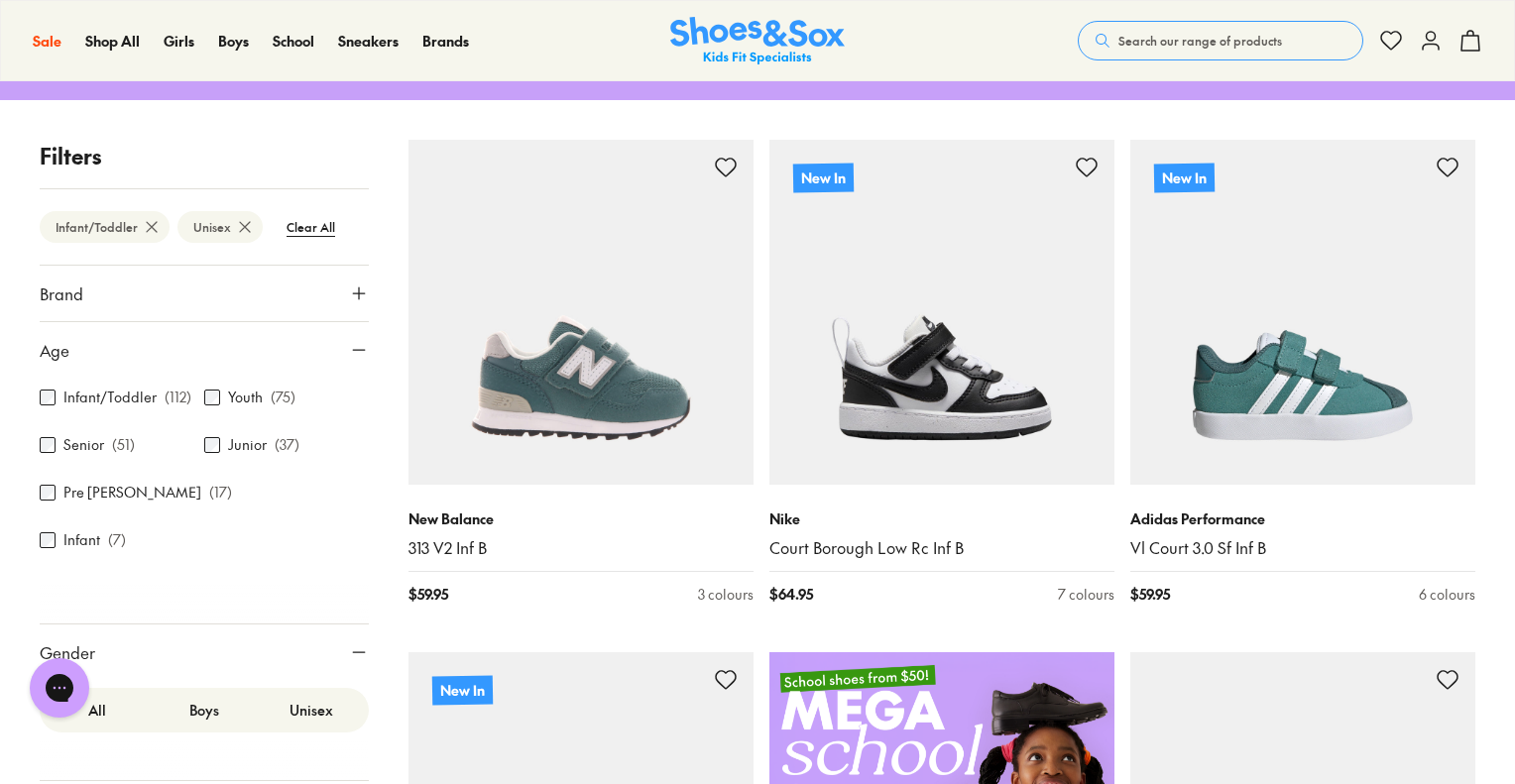 scroll, scrollTop: 0, scrollLeft: 0, axis: both 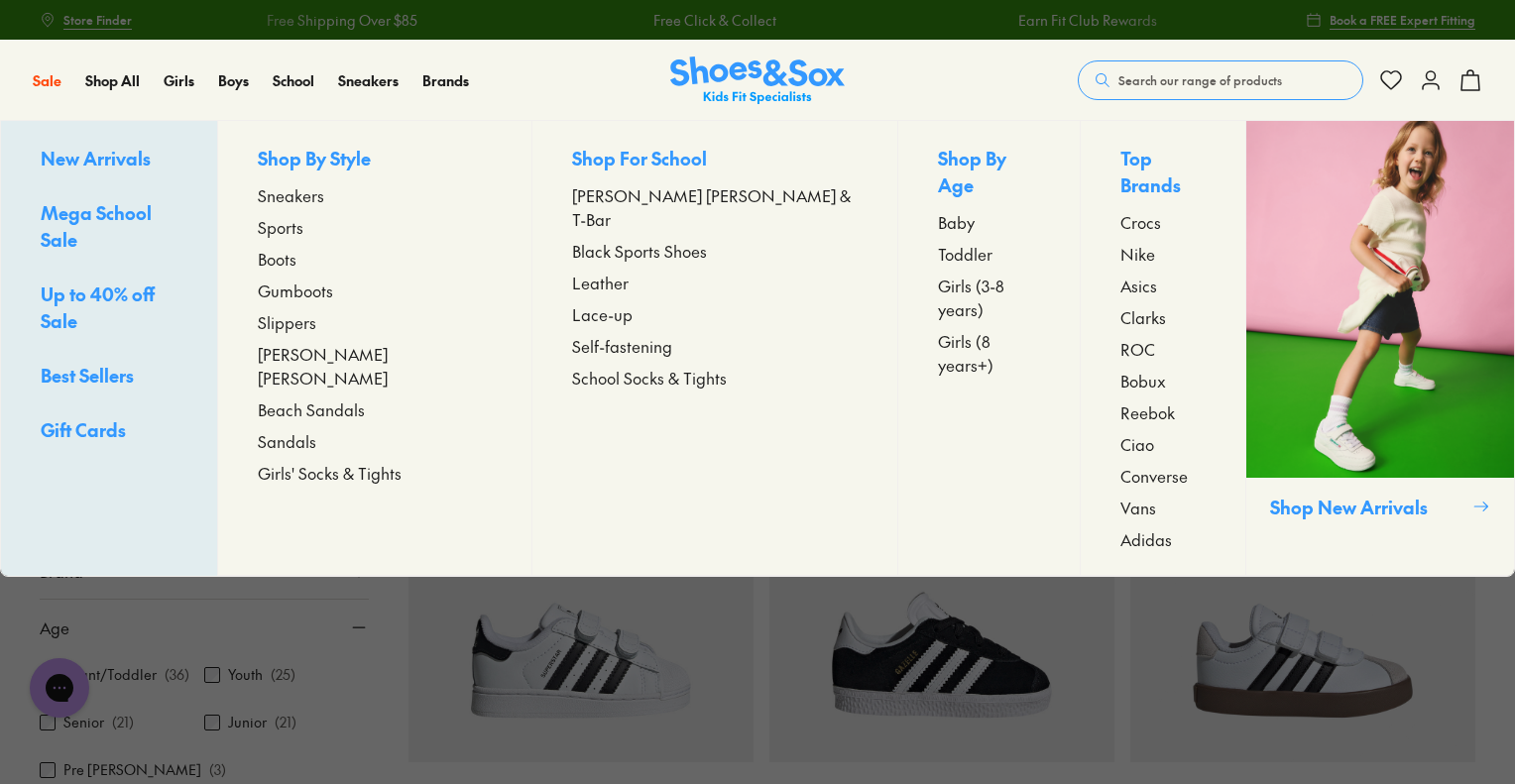 click on "Nike" at bounding box center (1137, 254) 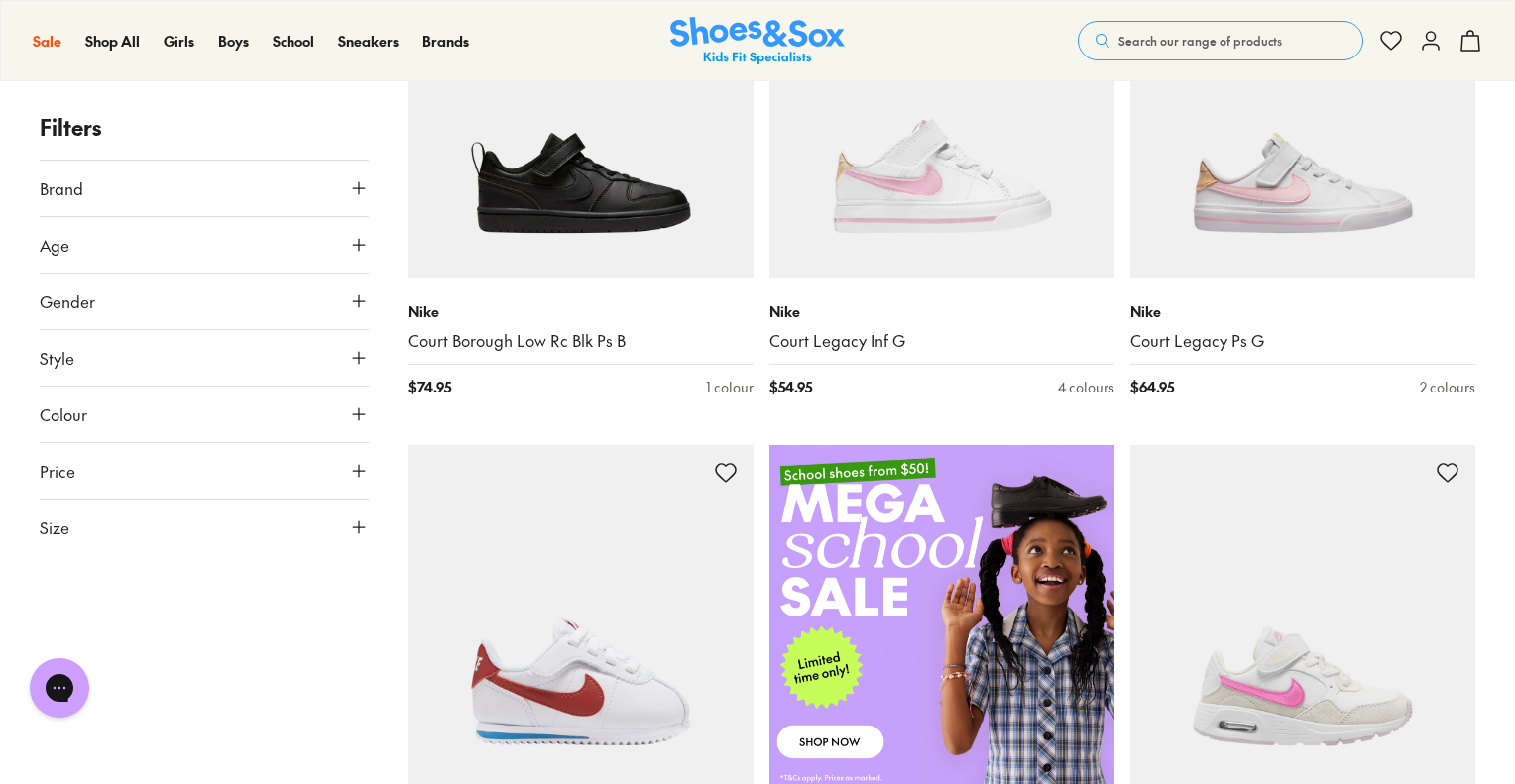 scroll, scrollTop: 468, scrollLeft: 0, axis: vertical 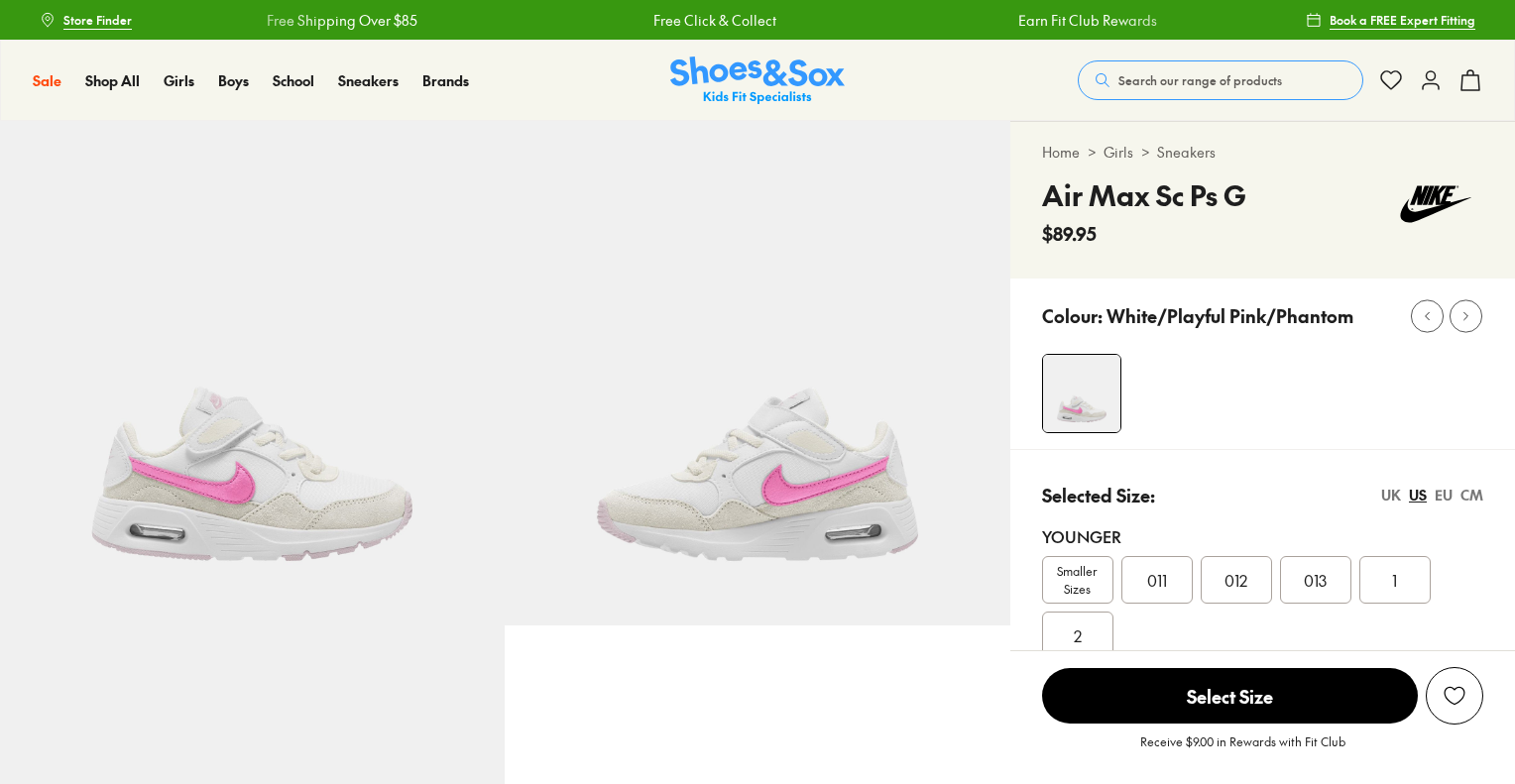select on "*" 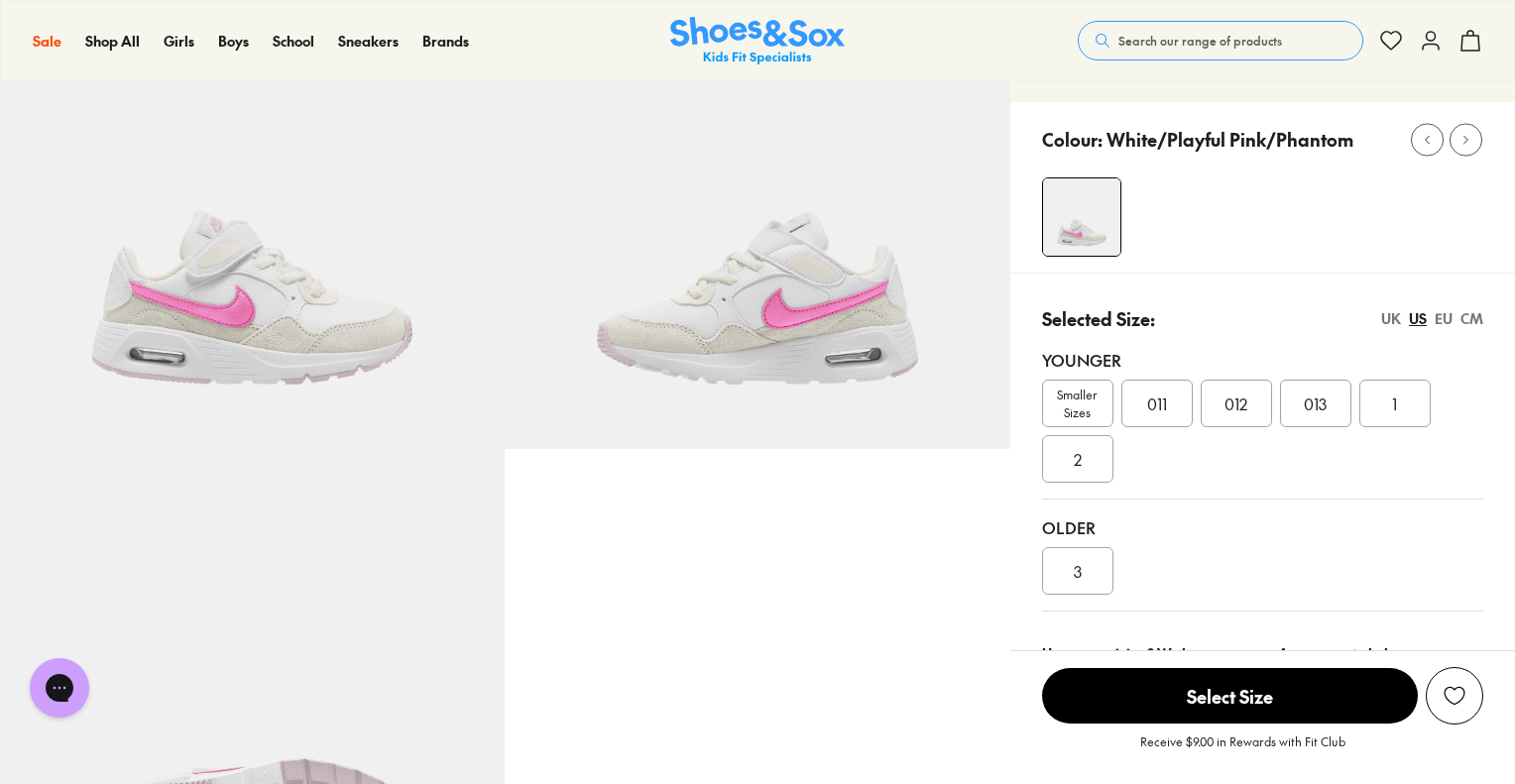 scroll, scrollTop: 0, scrollLeft: 0, axis: both 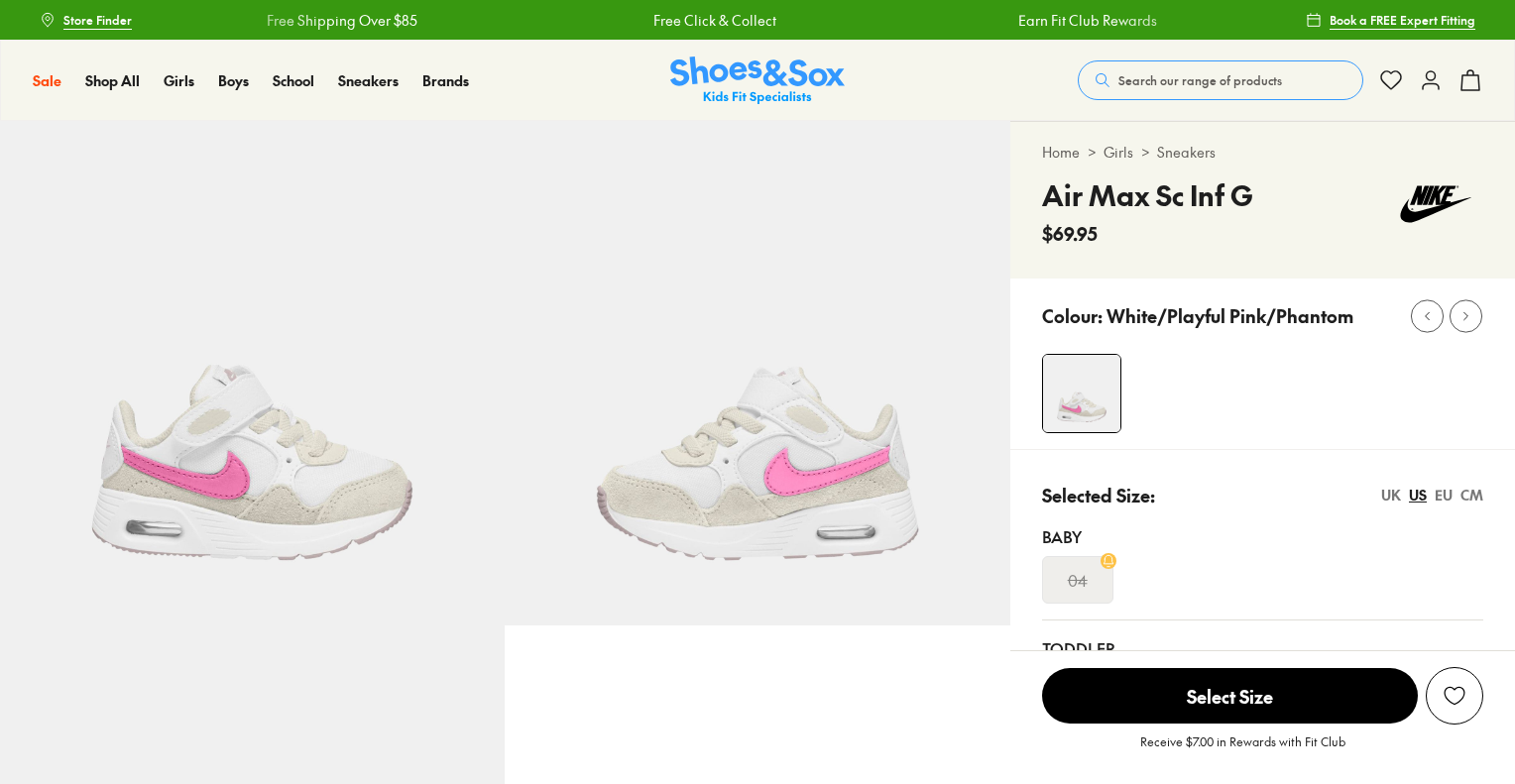 select on "*" 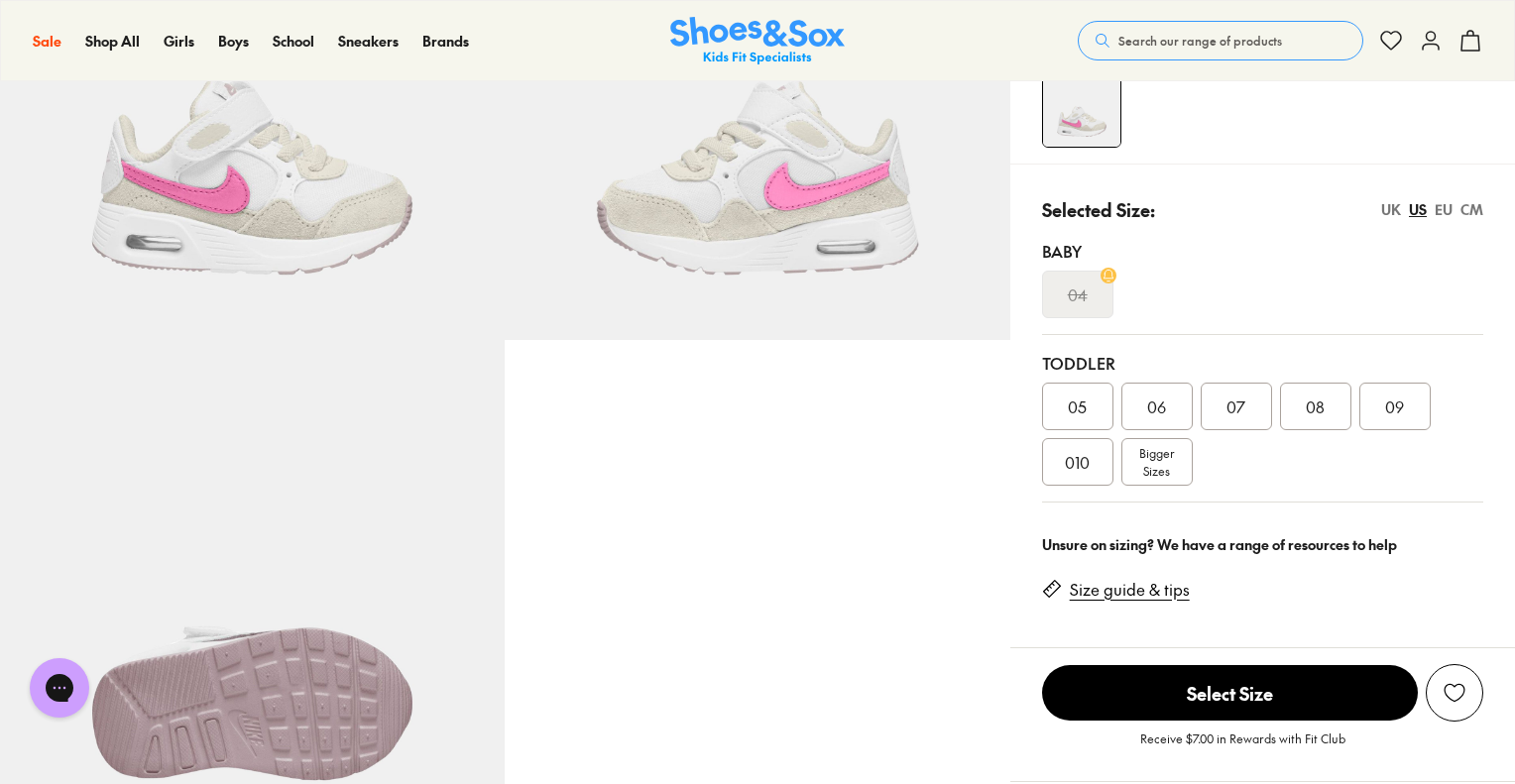 scroll, scrollTop: 288, scrollLeft: 0, axis: vertical 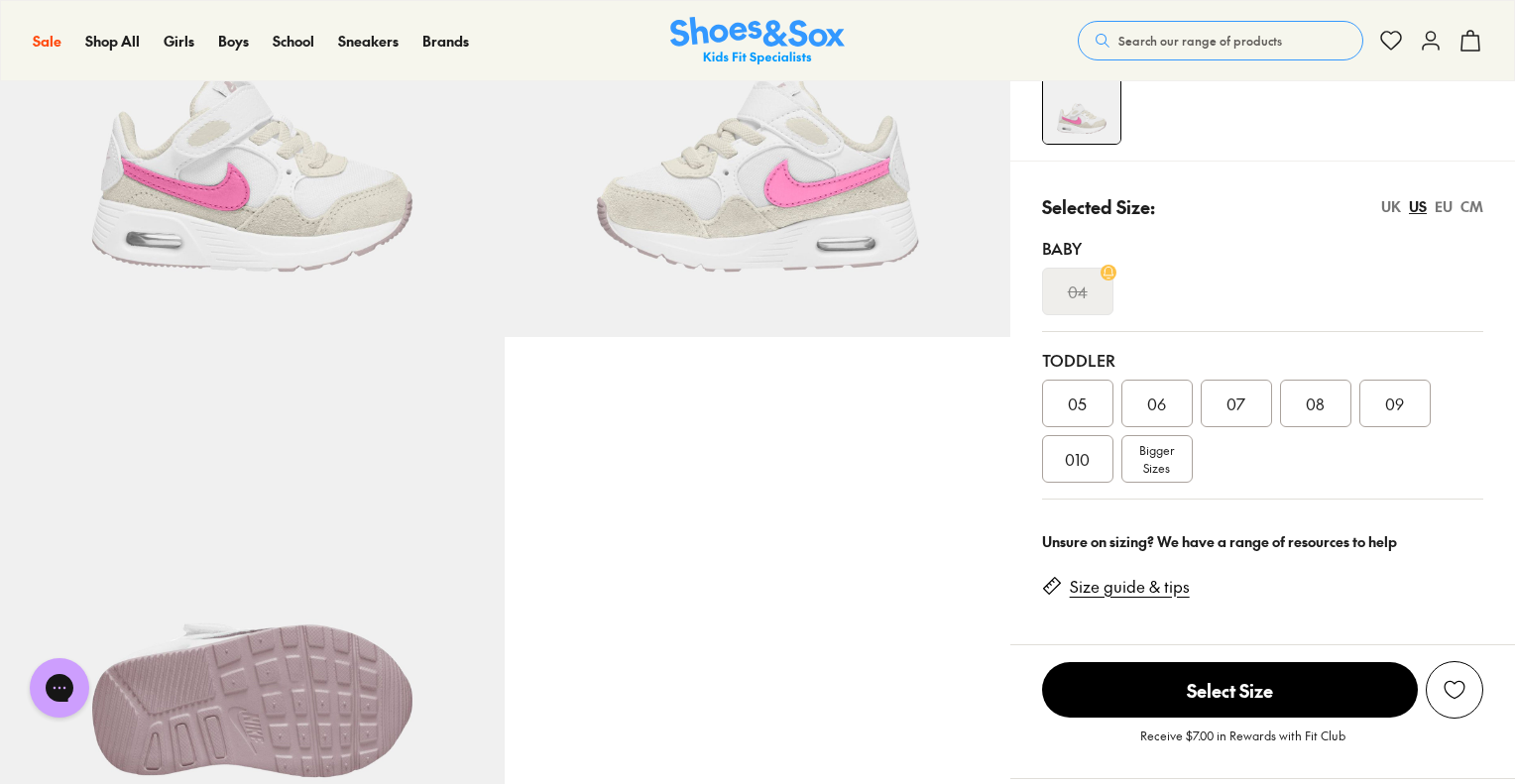 click on "09" at bounding box center (1394, 403) 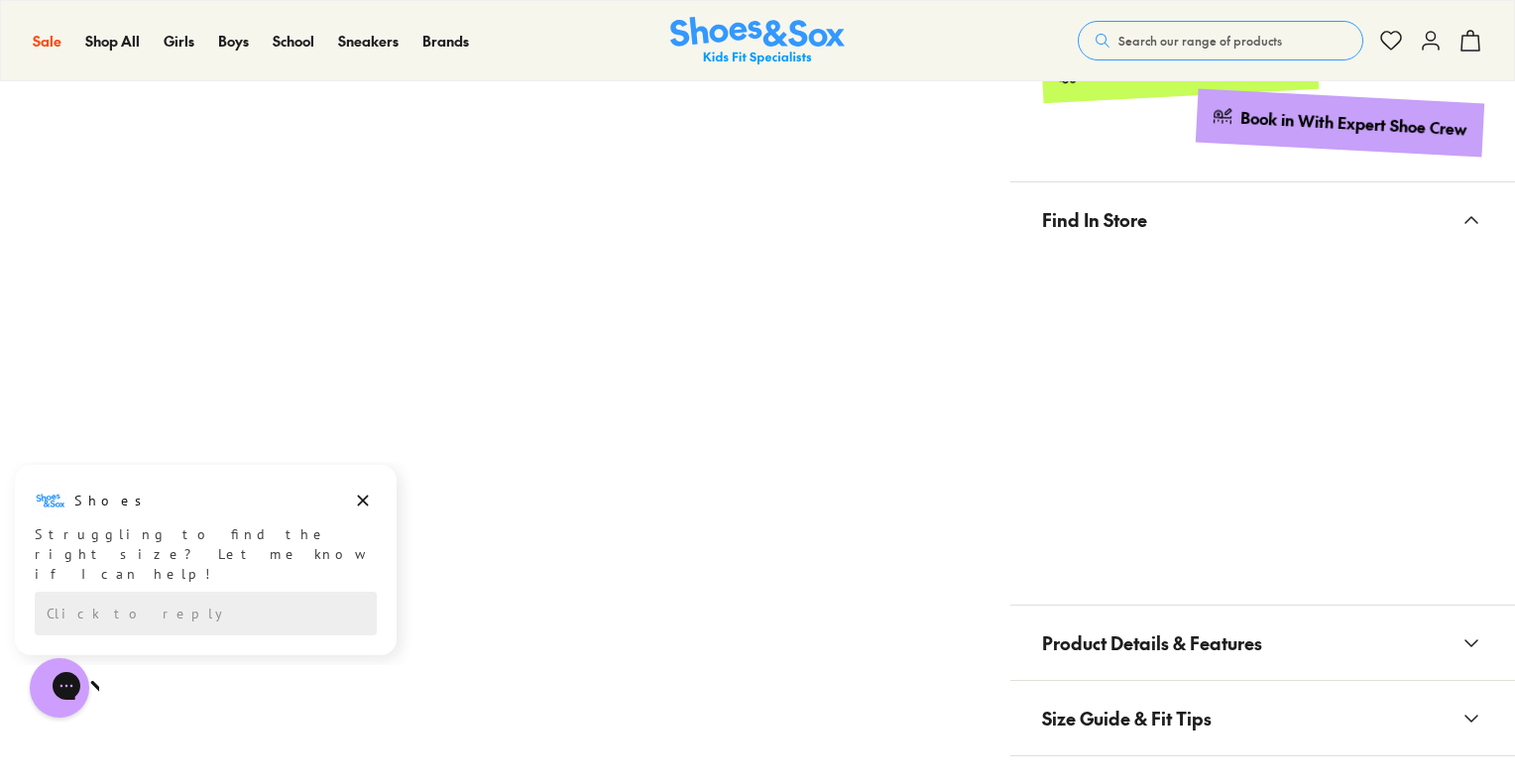 scroll, scrollTop: 0, scrollLeft: 0, axis: both 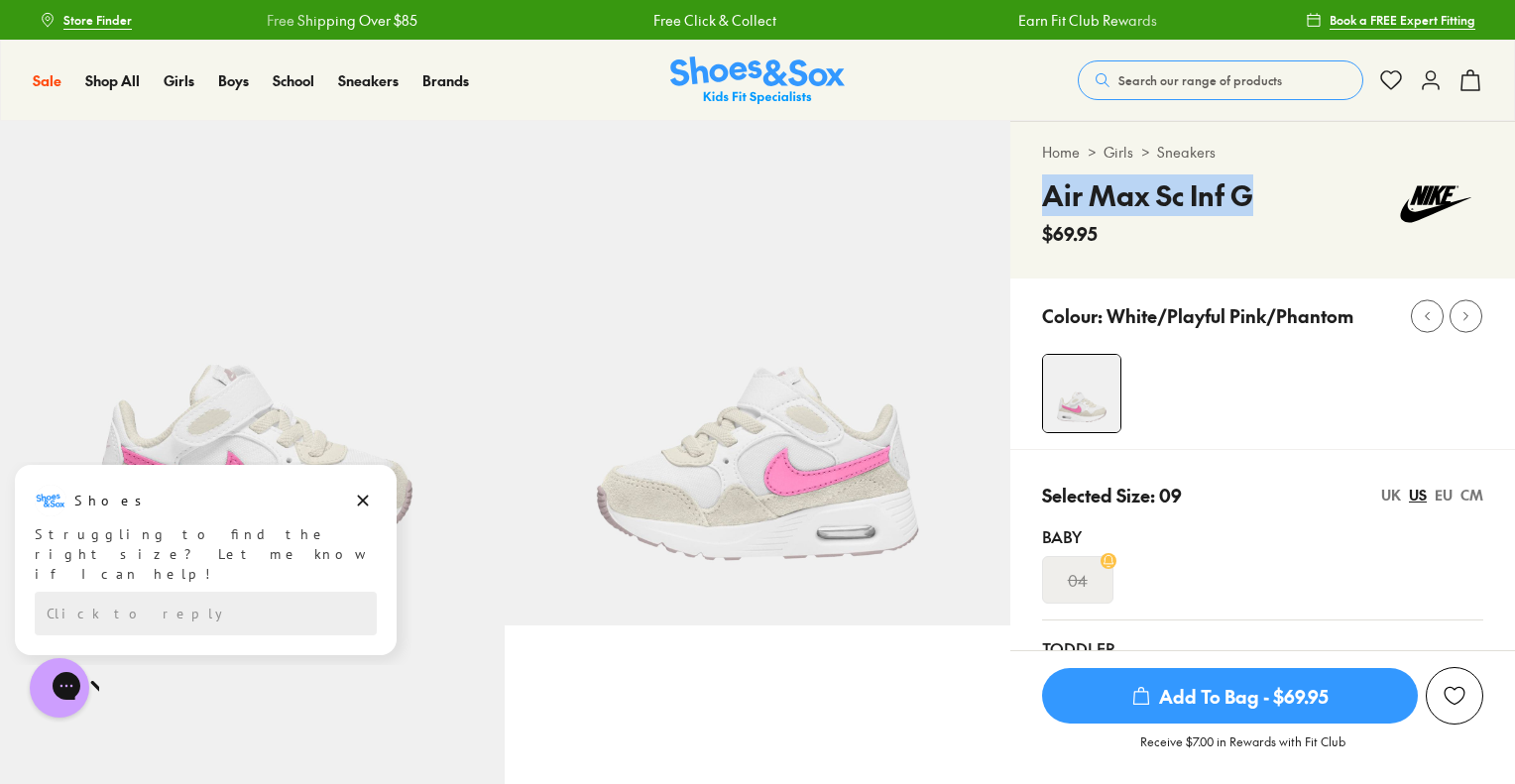 drag, startPoint x: 1045, startPoint y: 197, endPoint x: 1253, endPoint y: 209, distance: 208.34587 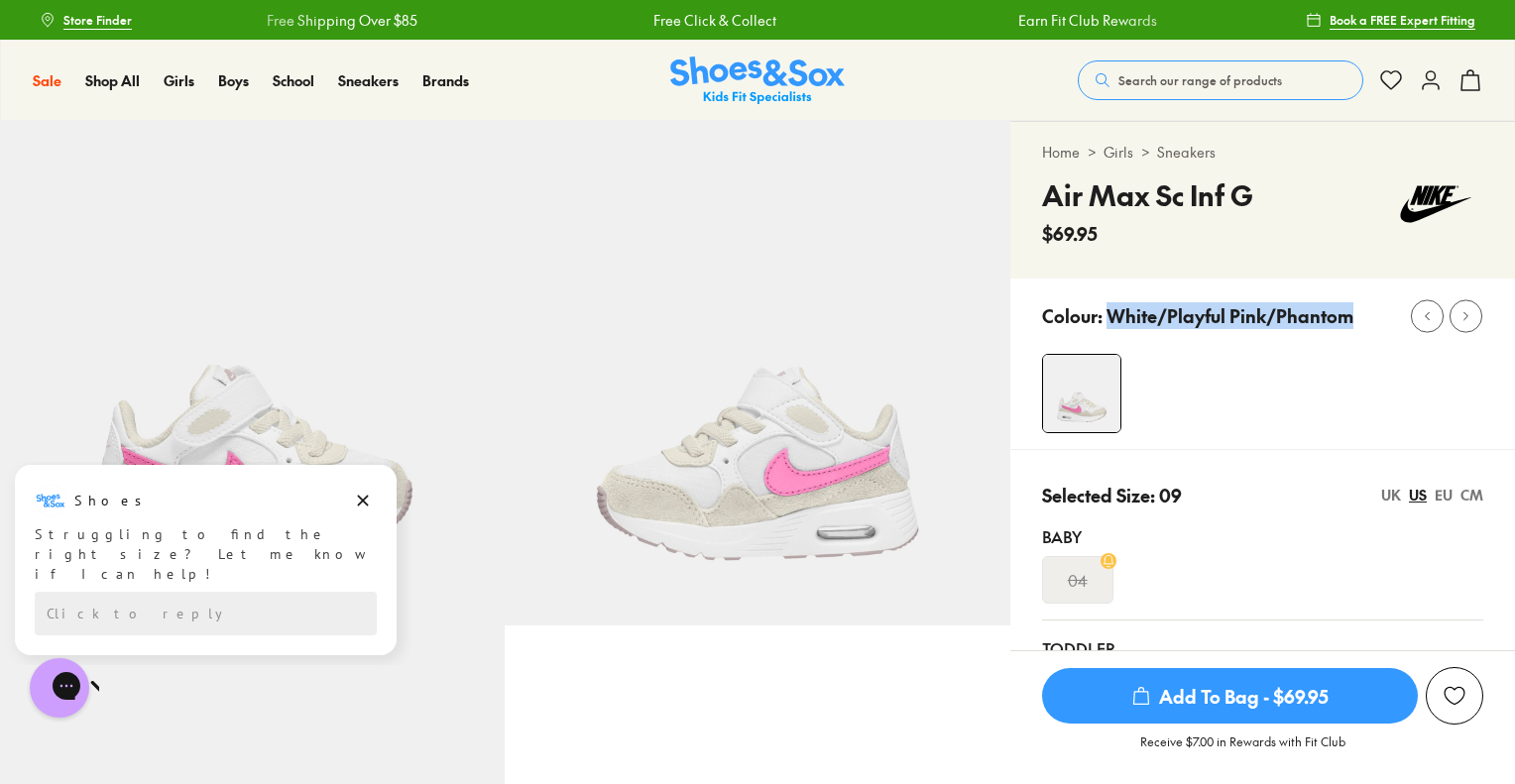 drag, startPoint x: 1110, startPoint y: 312, endPoint x: 1341, endPoint y: 307, distance: 231.05411 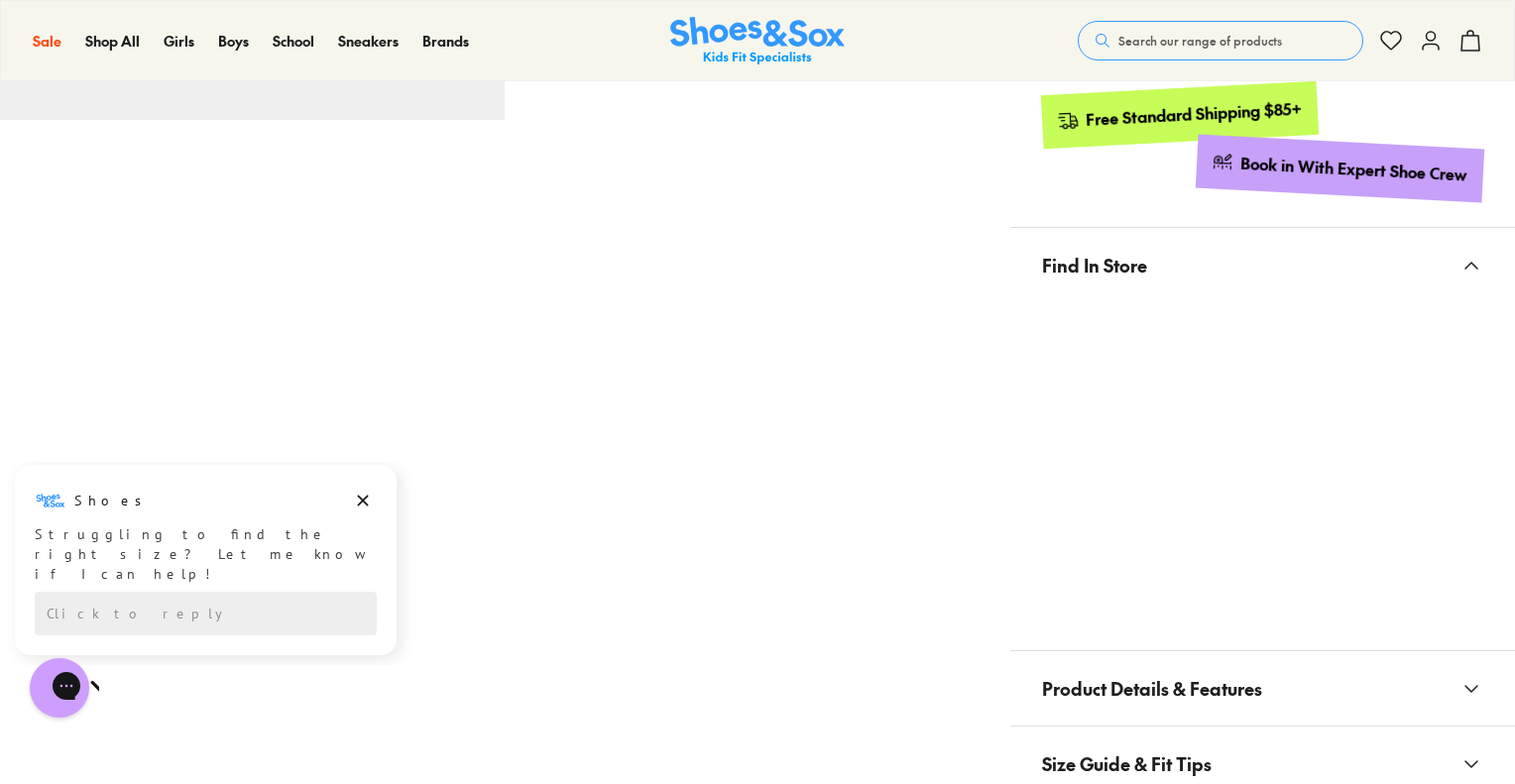 scroll, scrollTop: 1010, scrollLeft: 0, axis: vertical 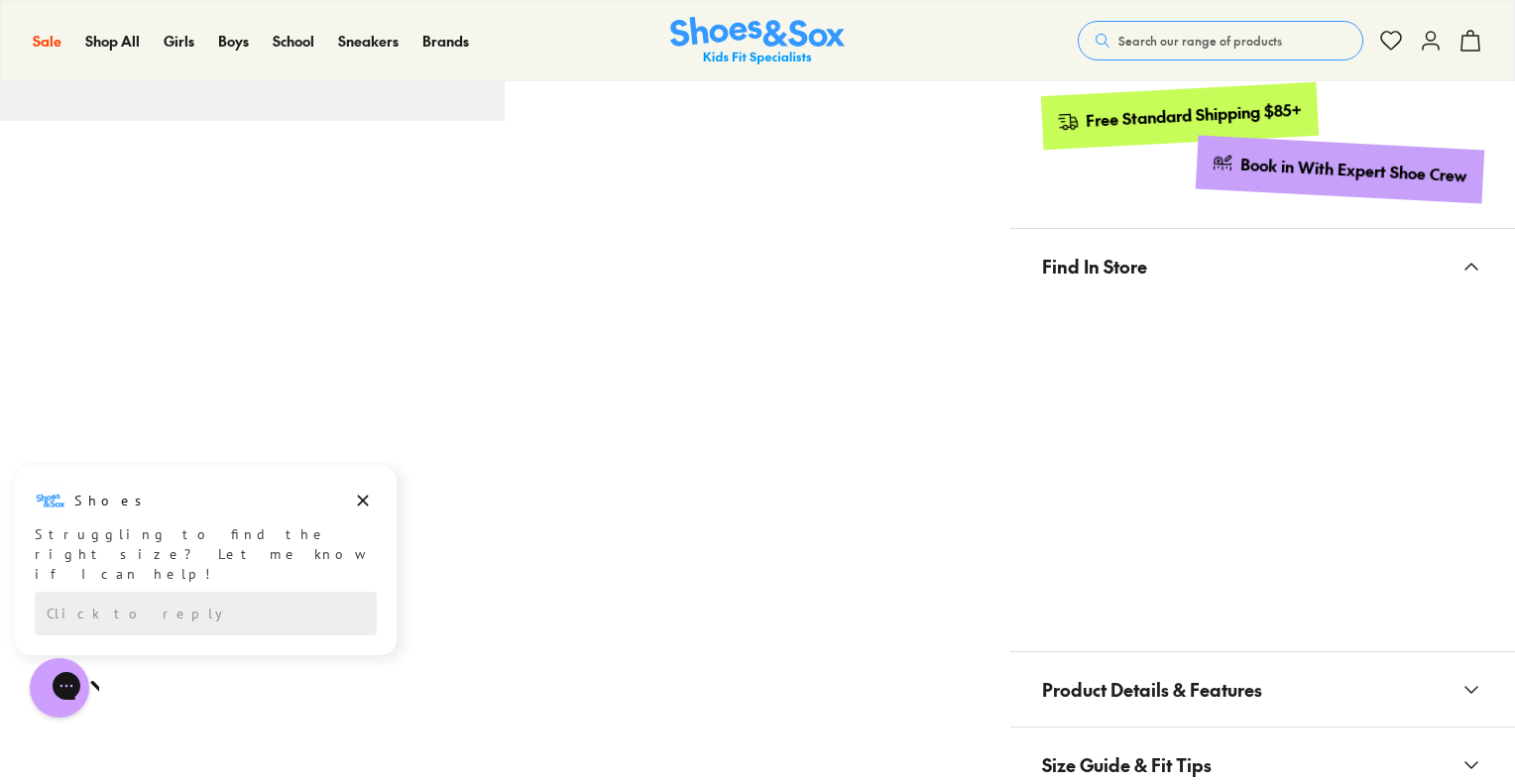 click on "Click to reply" at bounding box center [205, 614] 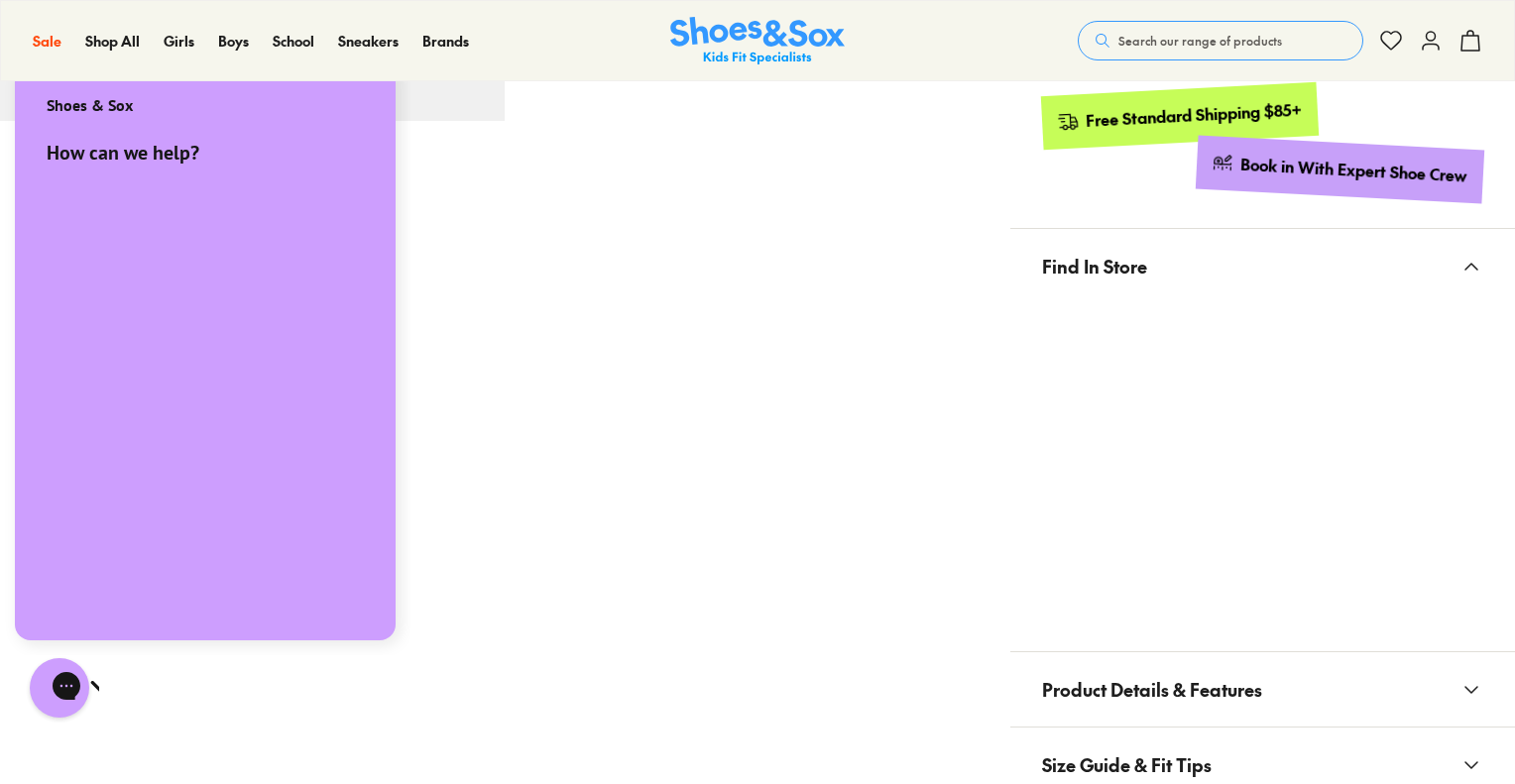scroll, scrollTop: 0, scrollLeft: 0, axis: both 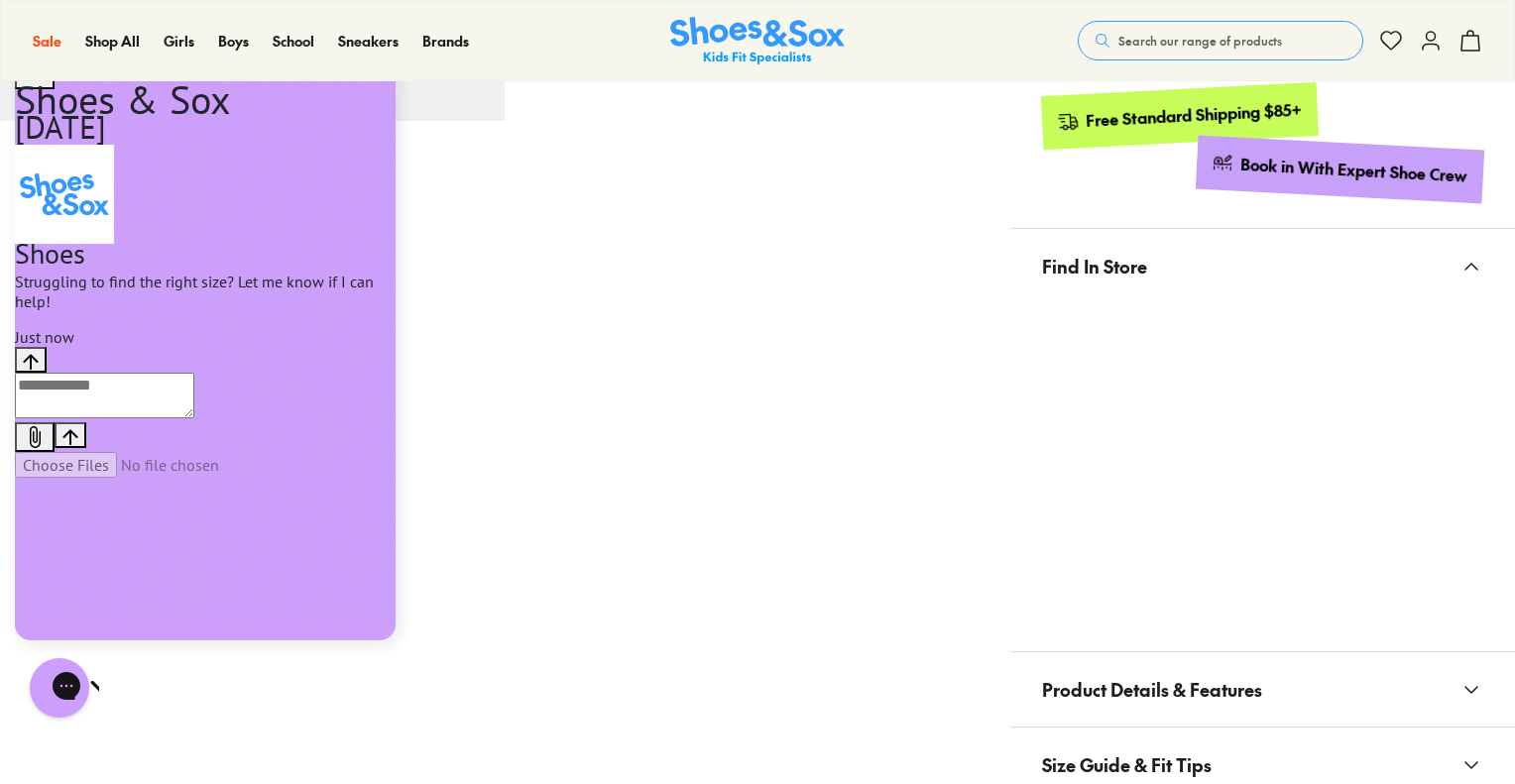 click at bounding box center [104, 395] 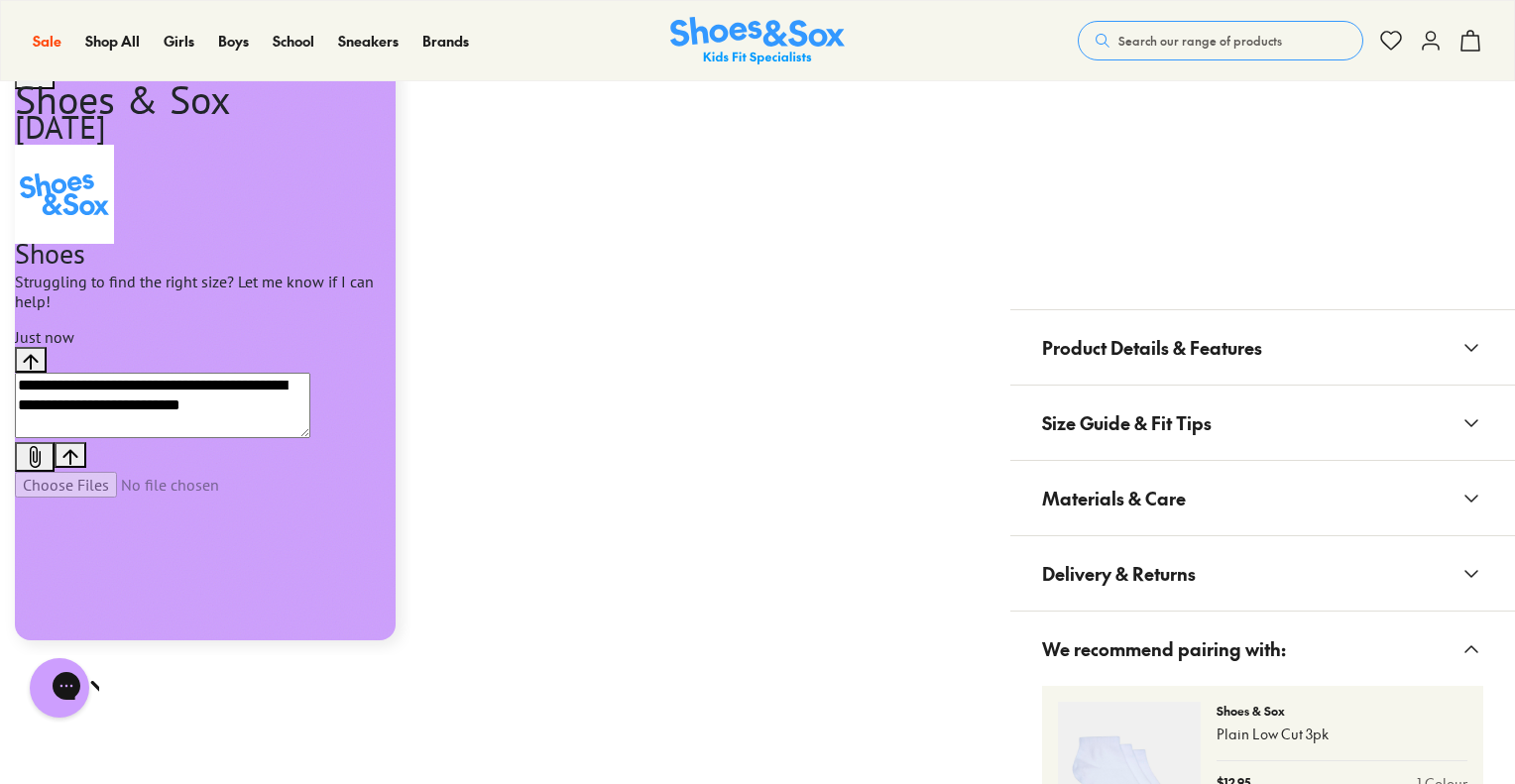 scroll, scrollTop: 1370, scrollLeft: 0, axis: vertical 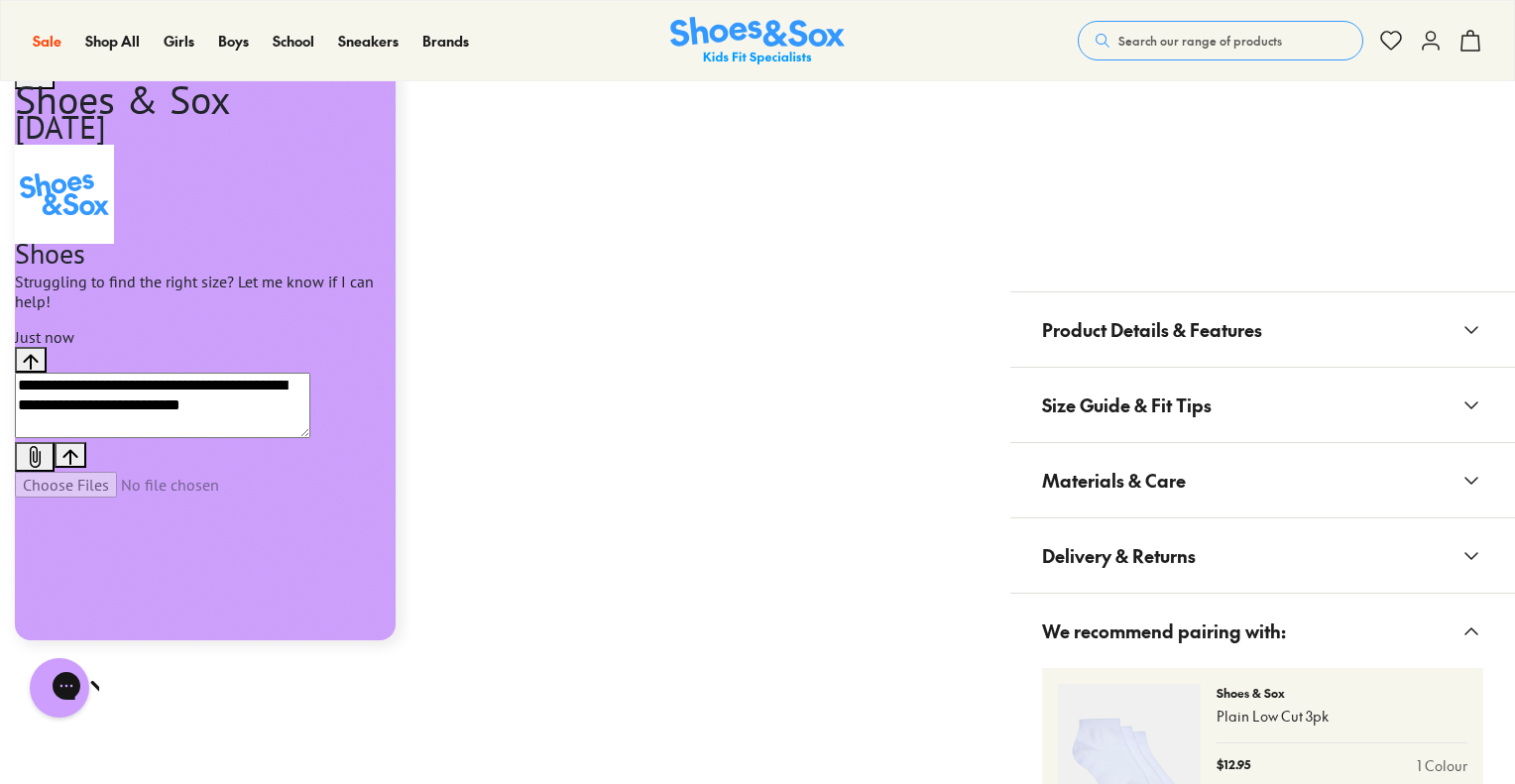 type on "**********" 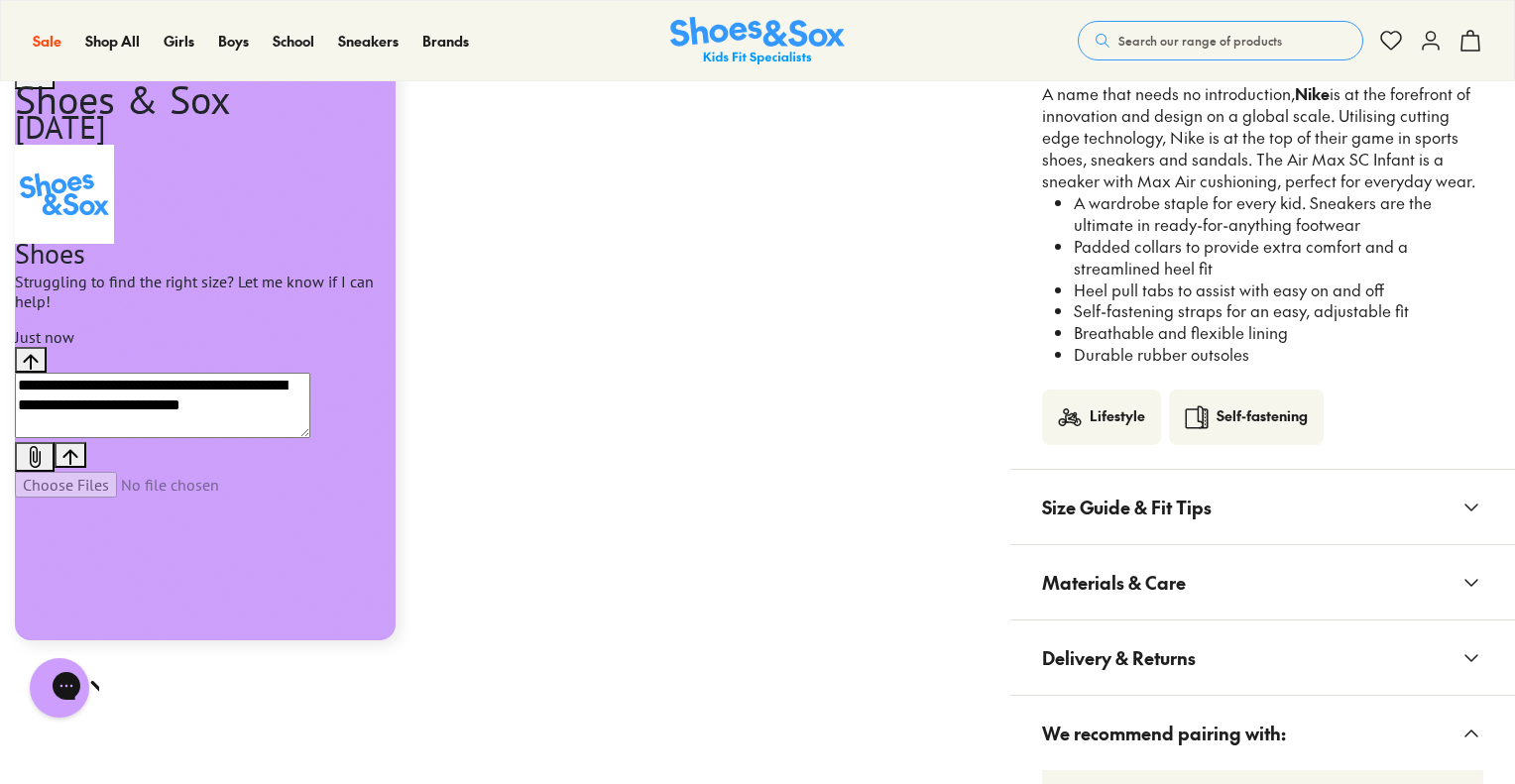 scroll, scrollTop: 1652, scrollLeft: 0, axis: vertical 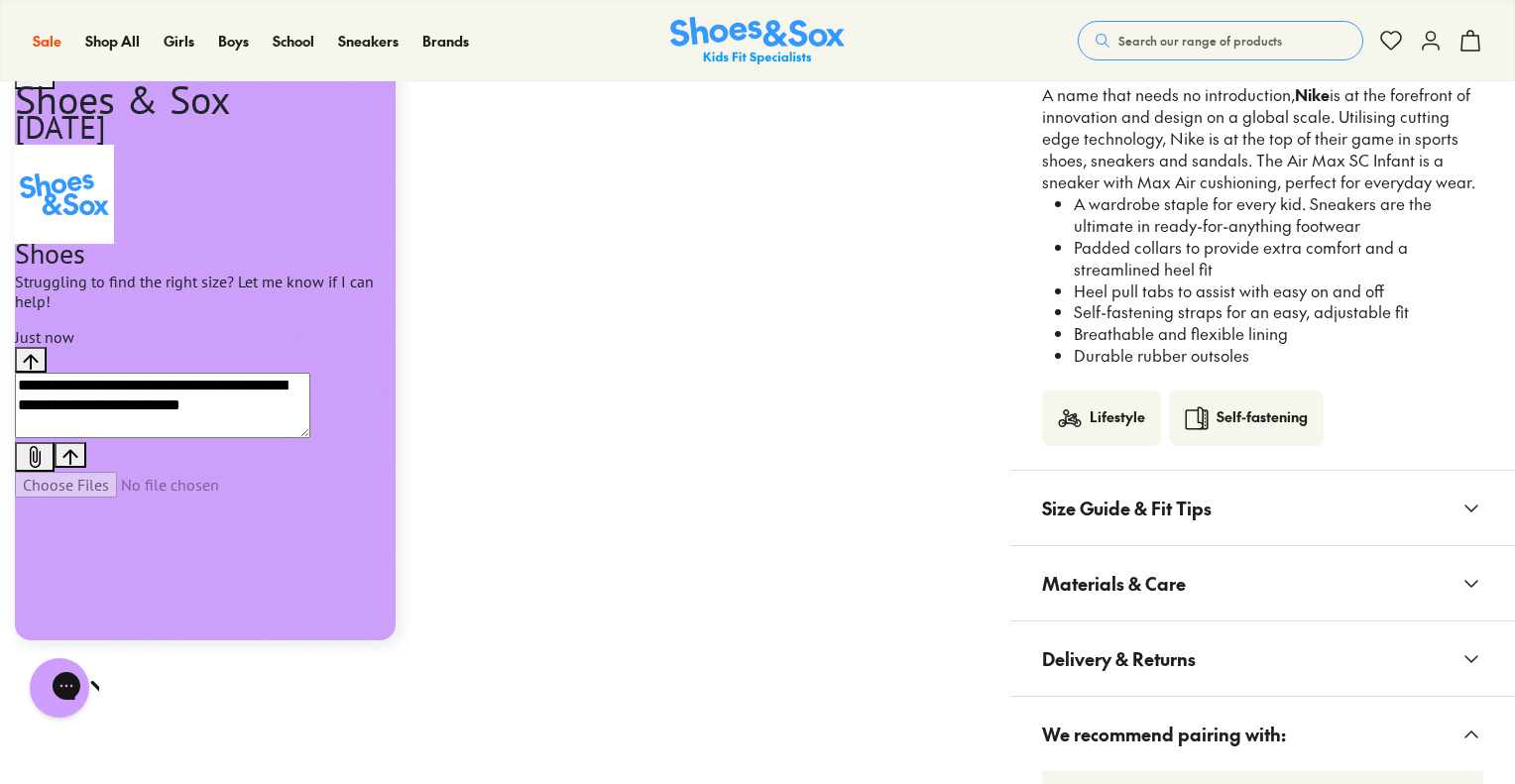 click on "Materials & Care" at bounding box center [1262, 583] 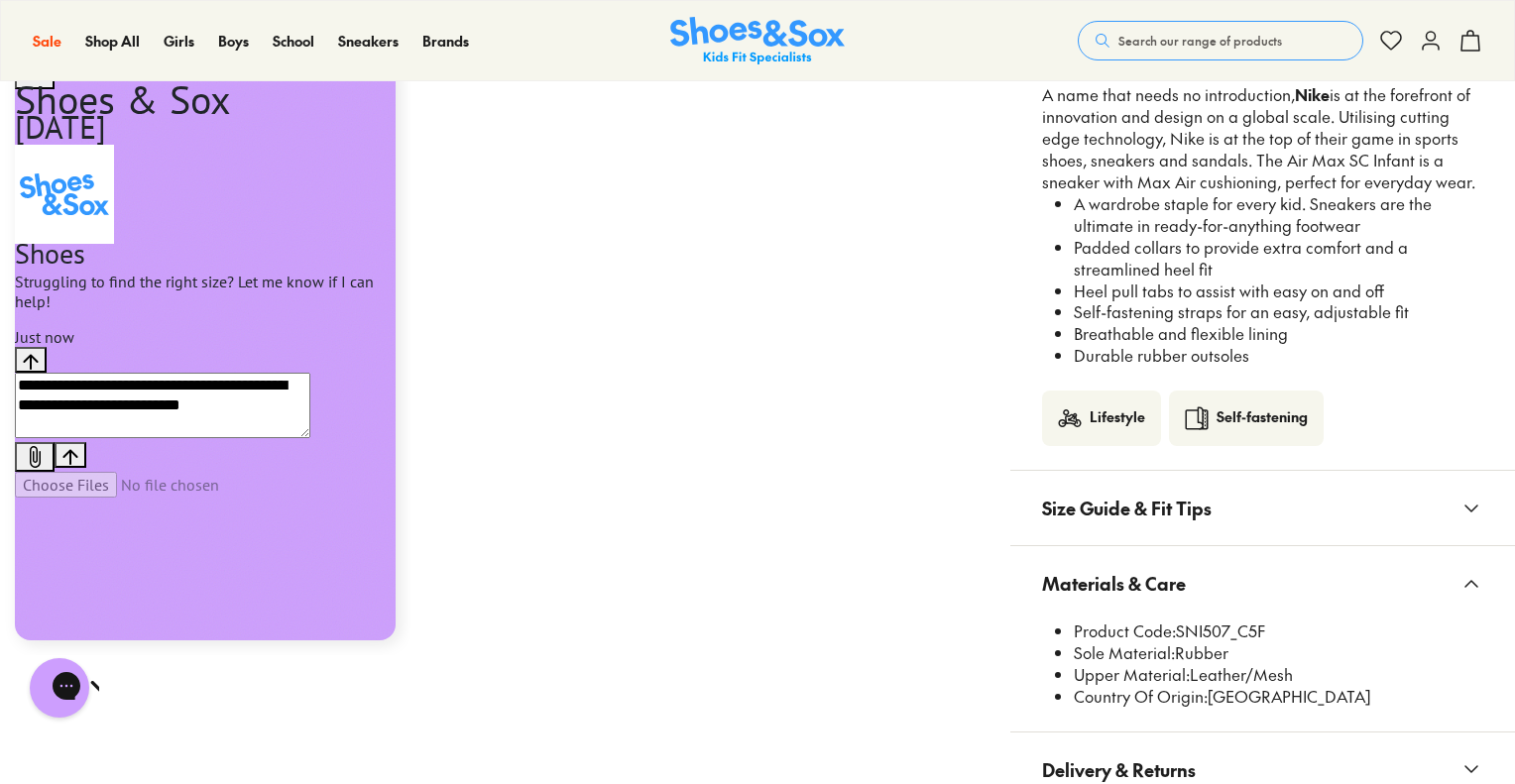 click 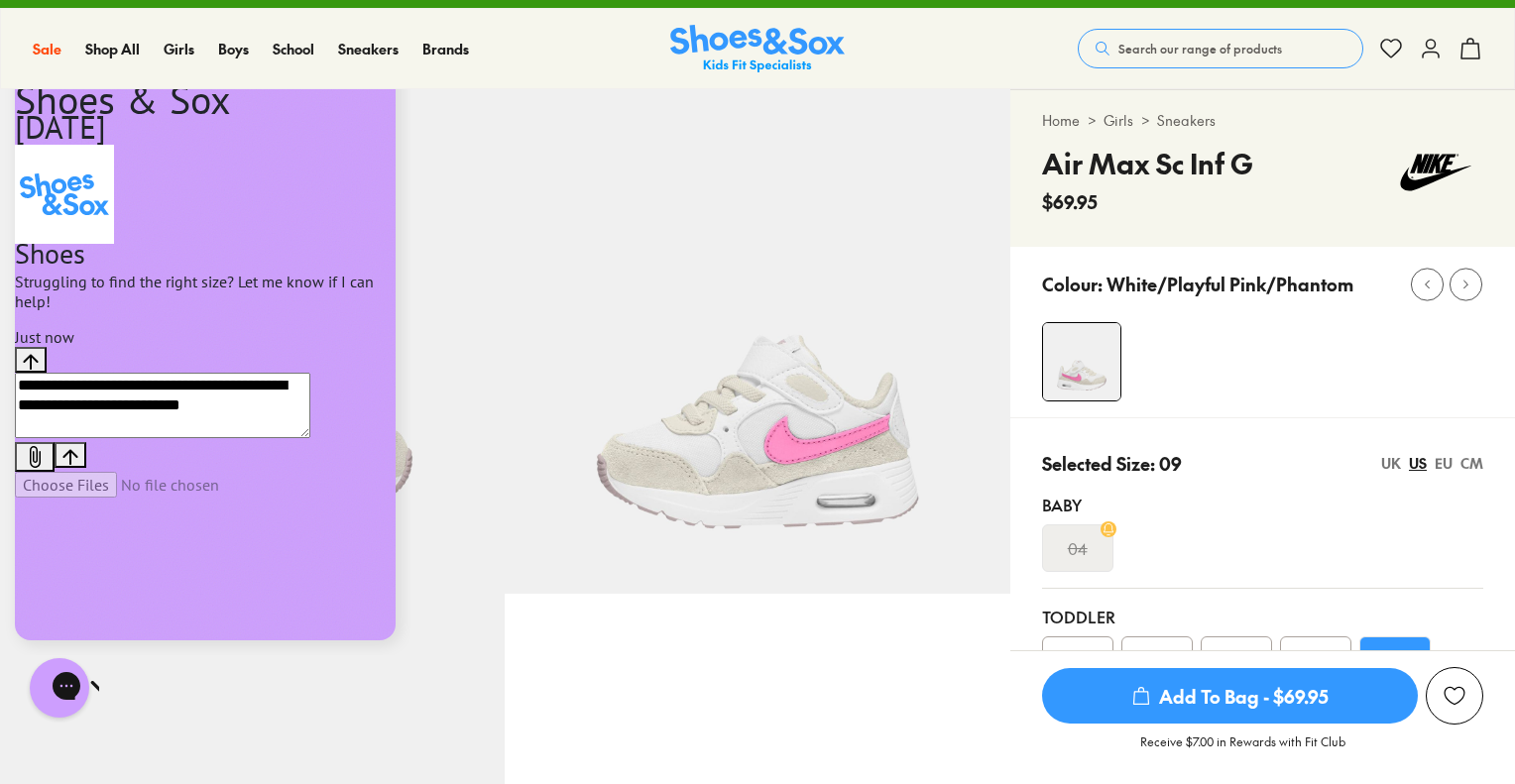 scroll, scrollTop: 0, scrollLeft: 0, axis: both 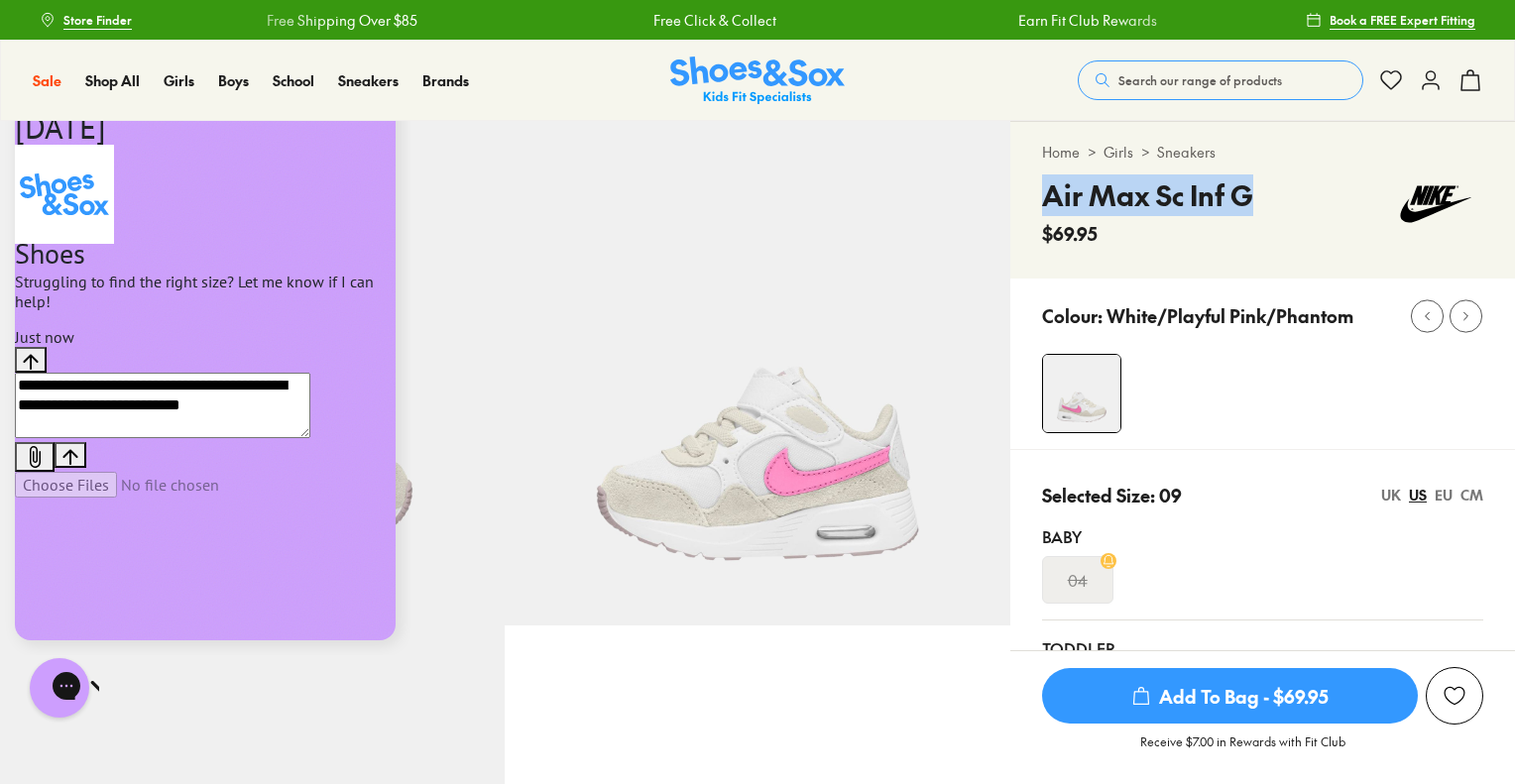 drag, startPoint x: 1048, startPoint y: 191, endPoint x: 1249, endPoint y: 185, distance: 201.08953 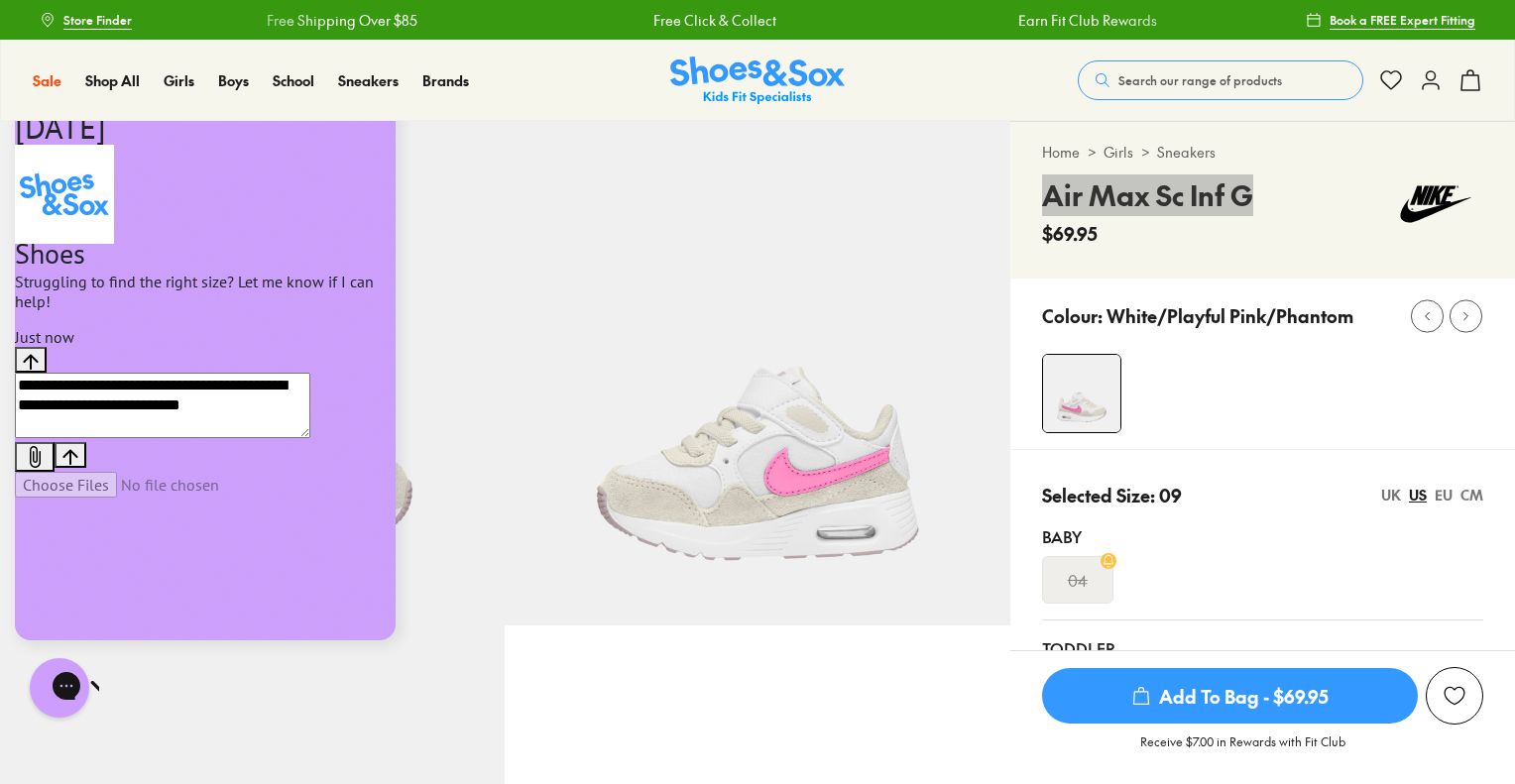 click on "**********" at bounding box center [163, 405] 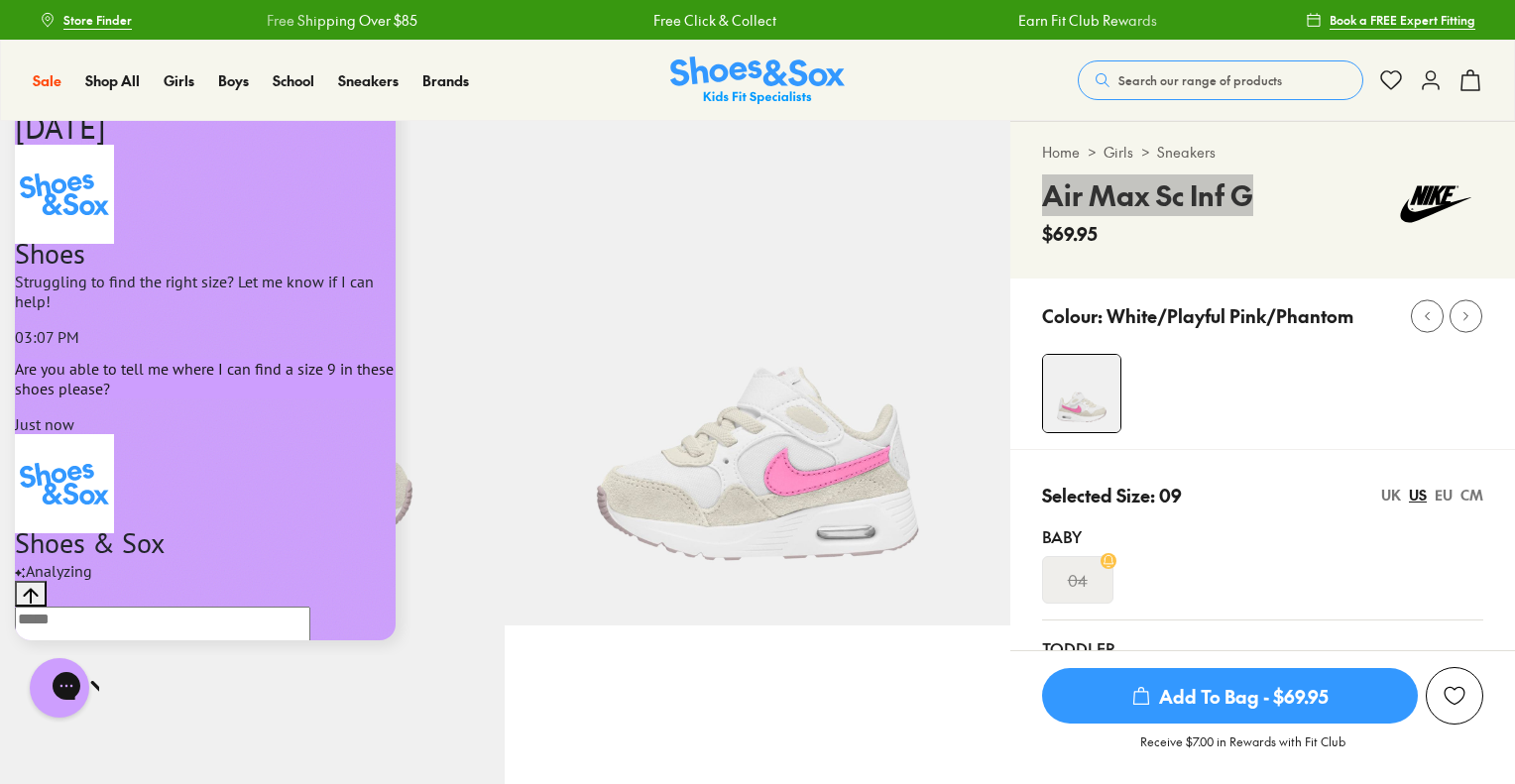 copy on "Air Max Sc Inf G" 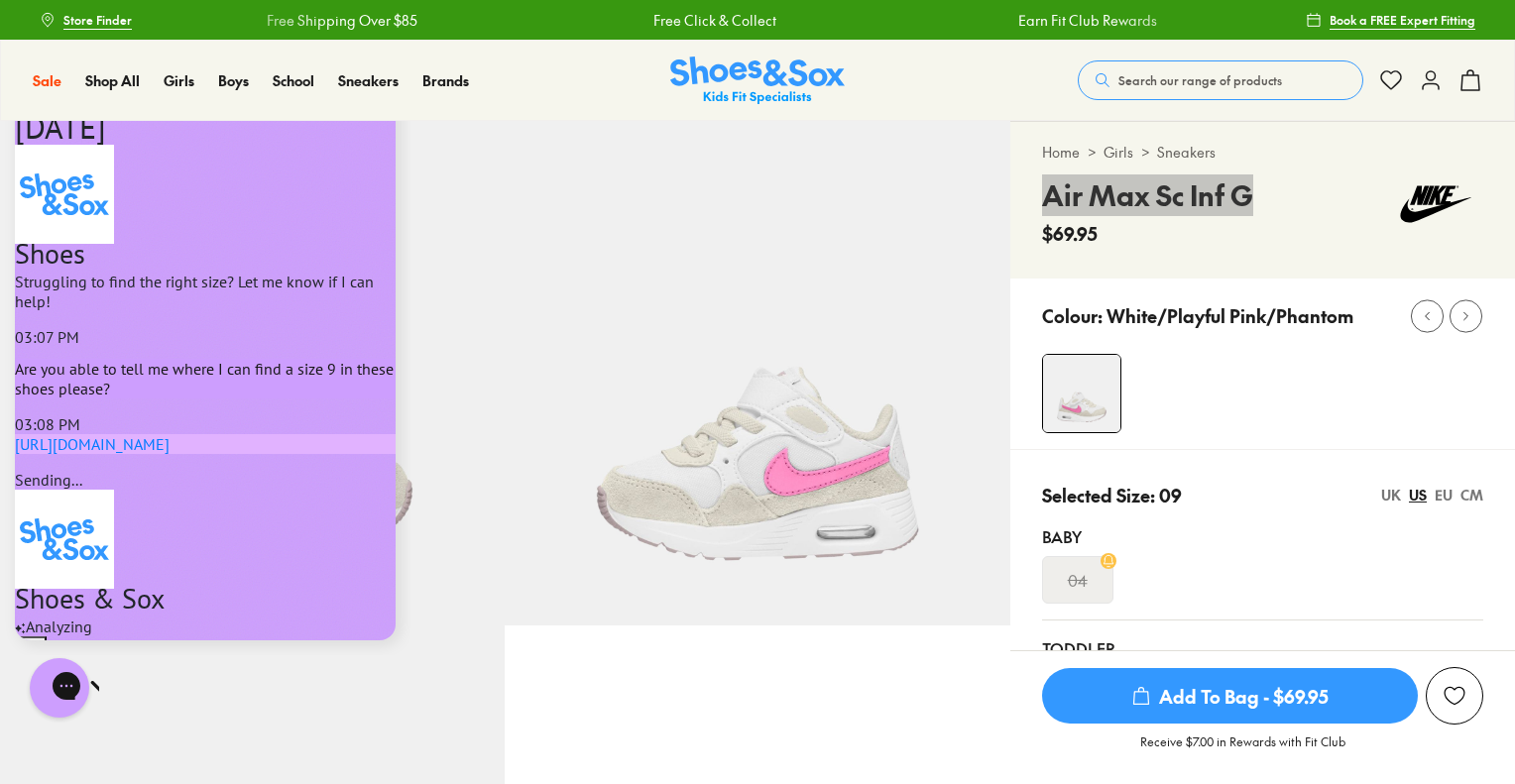 scroll, scrollTop: 67, scrollLeft: 0, axis: vertical 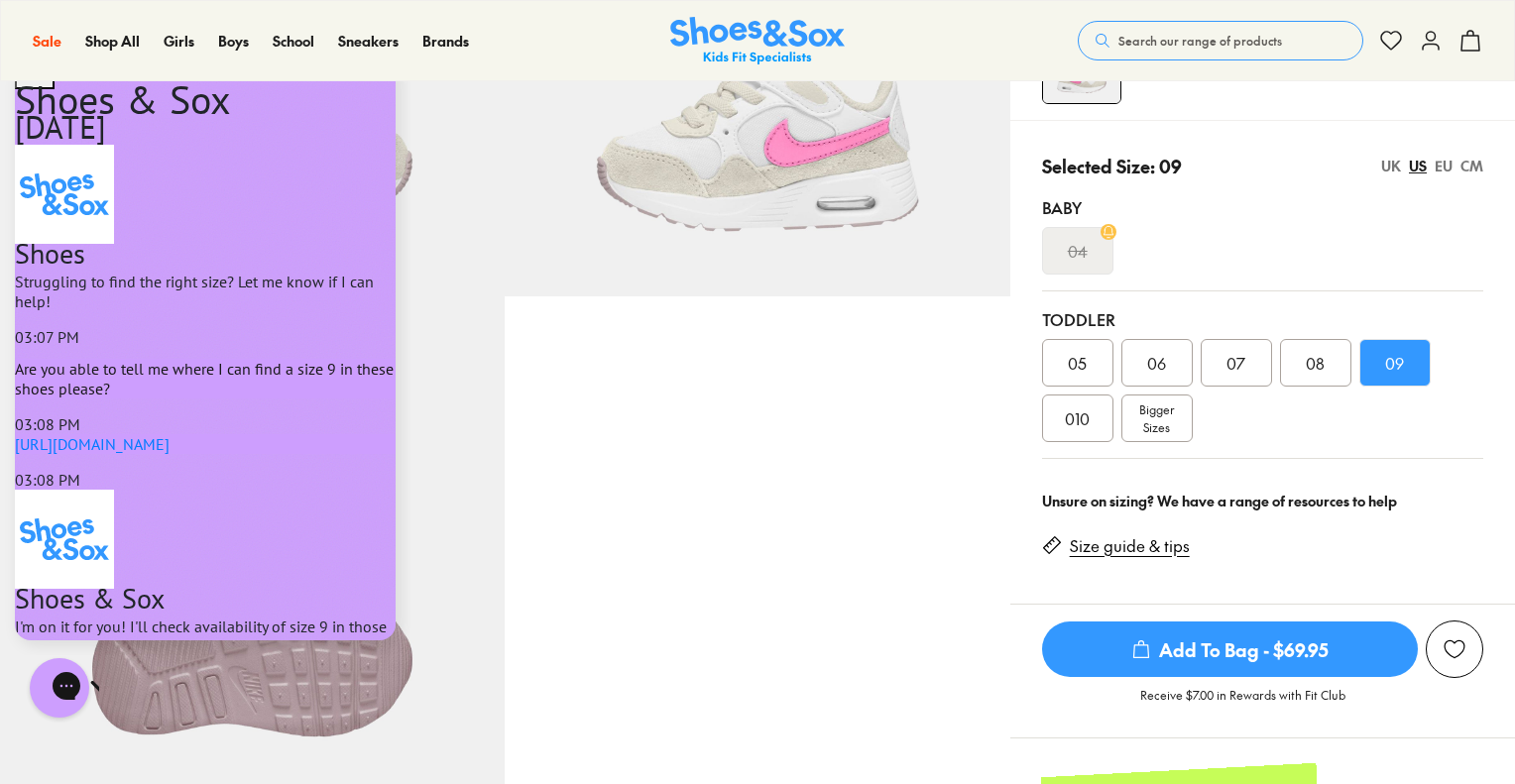click at bounding box center [205, 725] 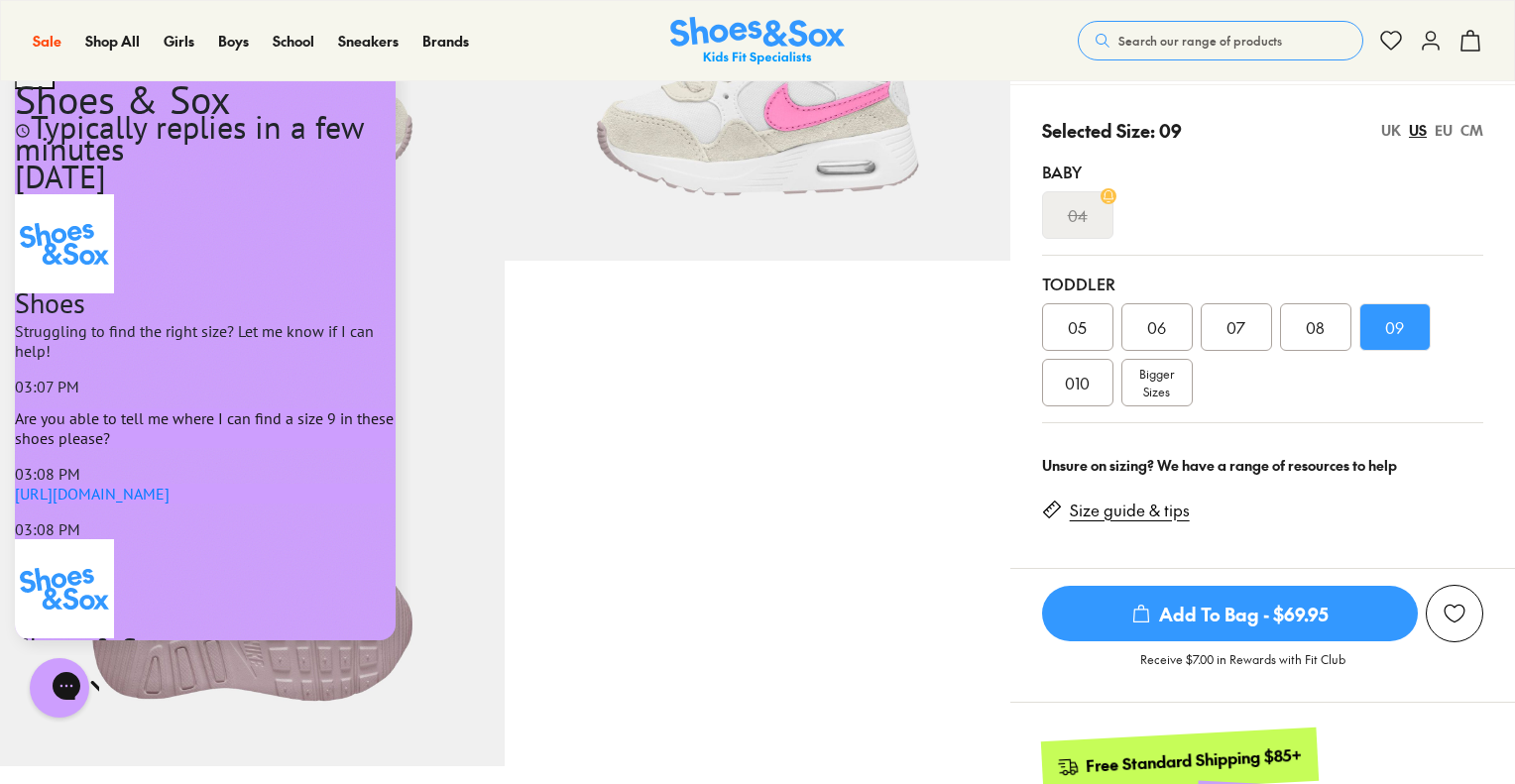 scroll, scrollTop: 367, scrollLeft: 0, axis: vertical 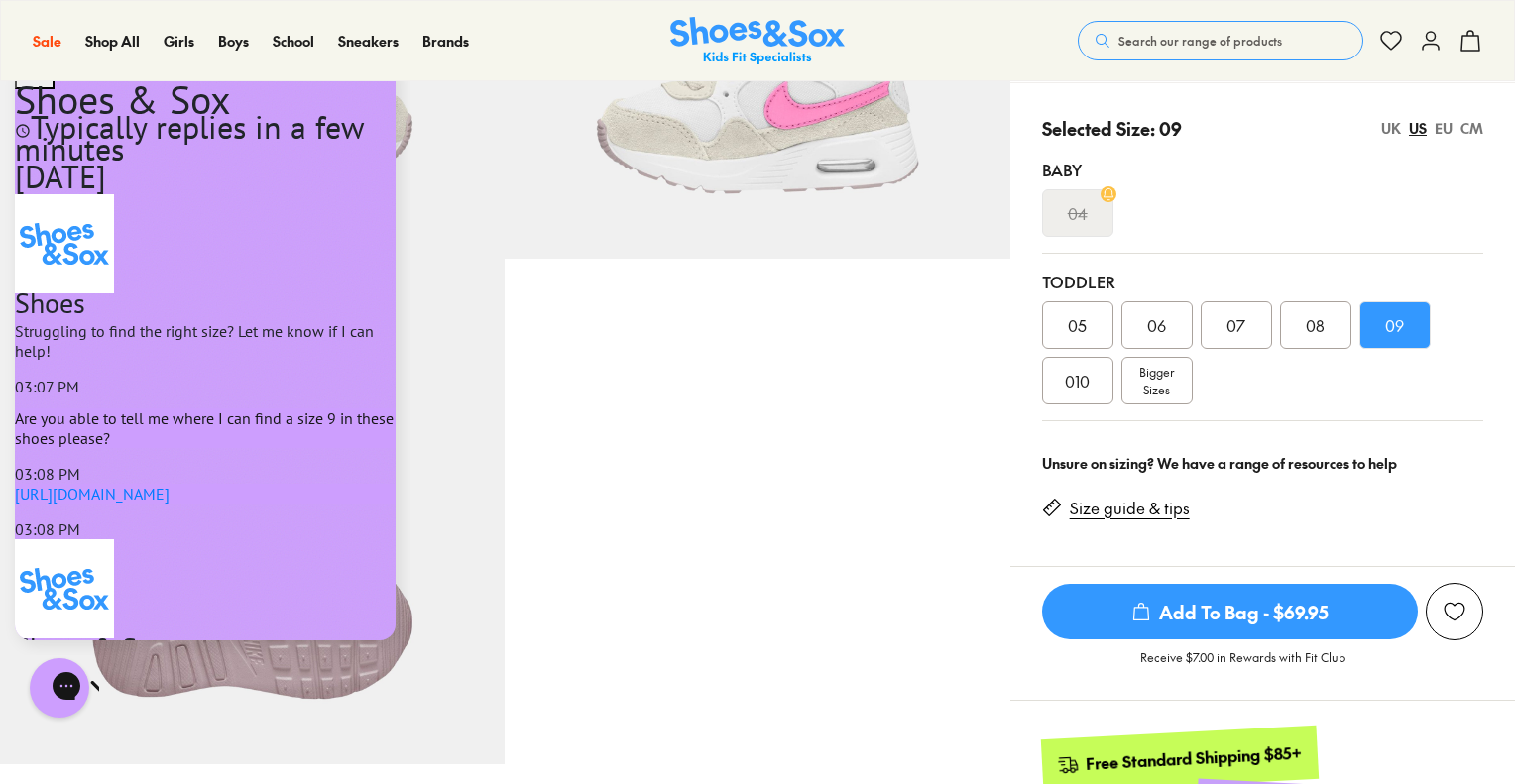 click 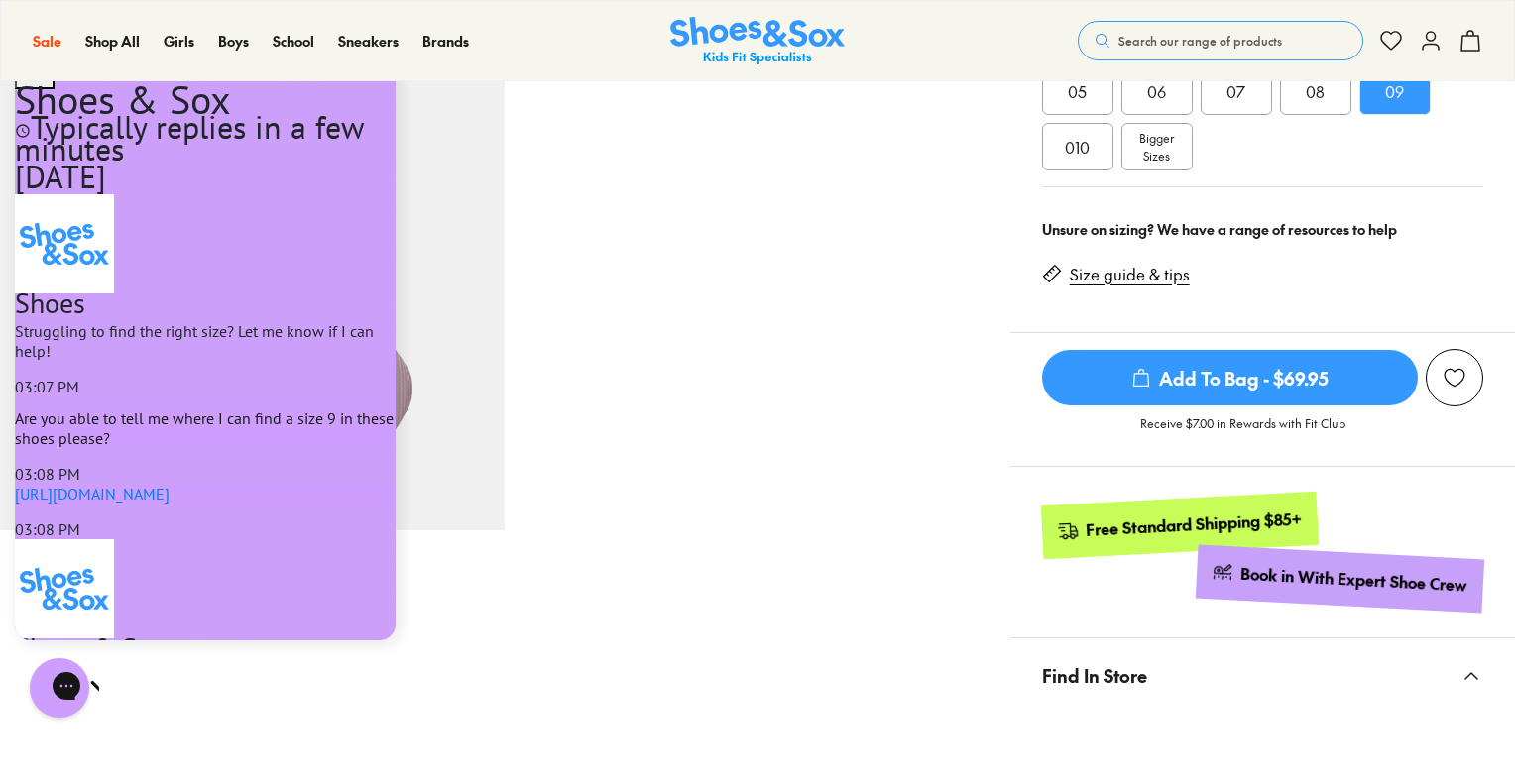 scroll, scrollTop: 611, scrollLeft: 0, axis: vertical 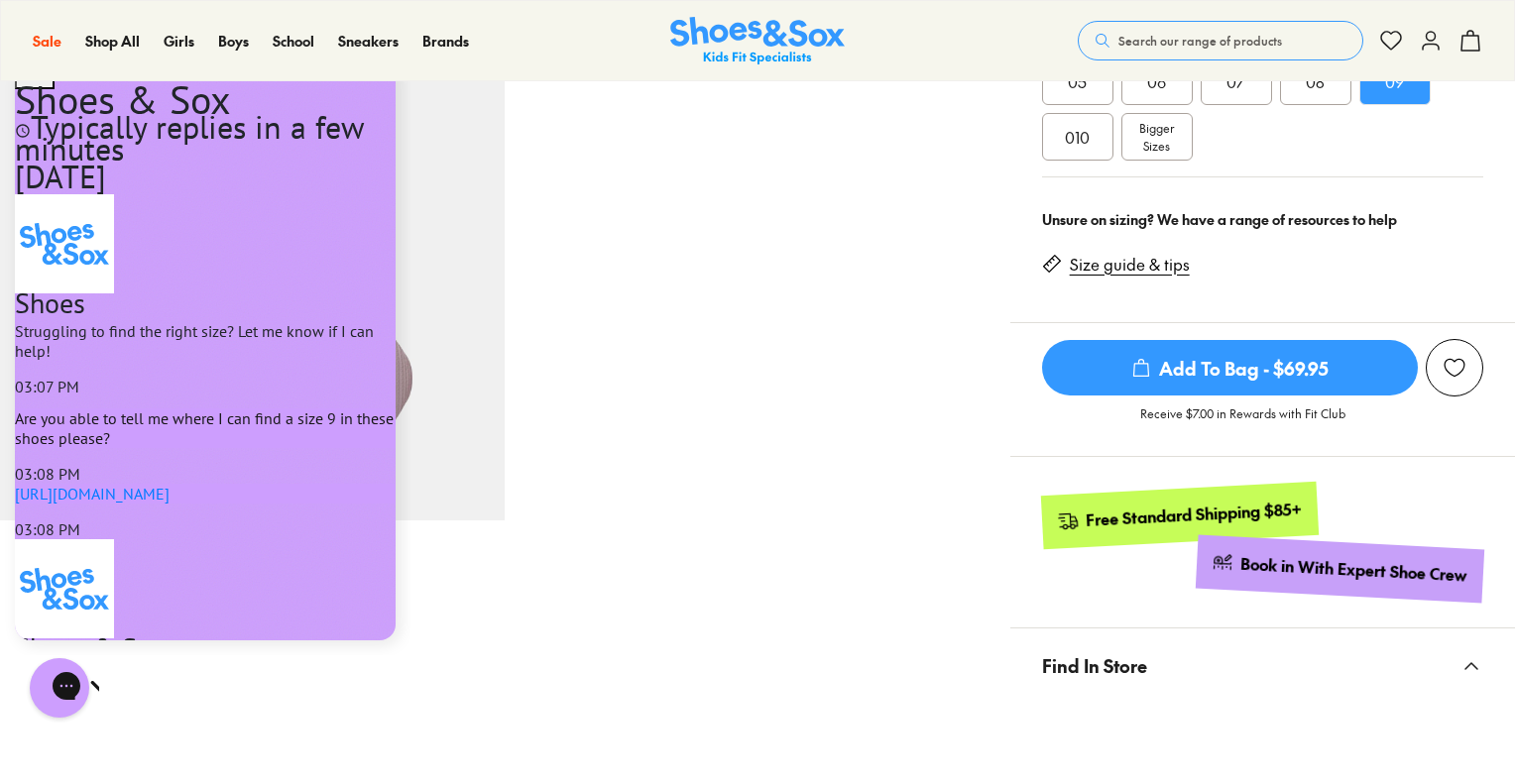 click at bounding box center (163, 1527) 